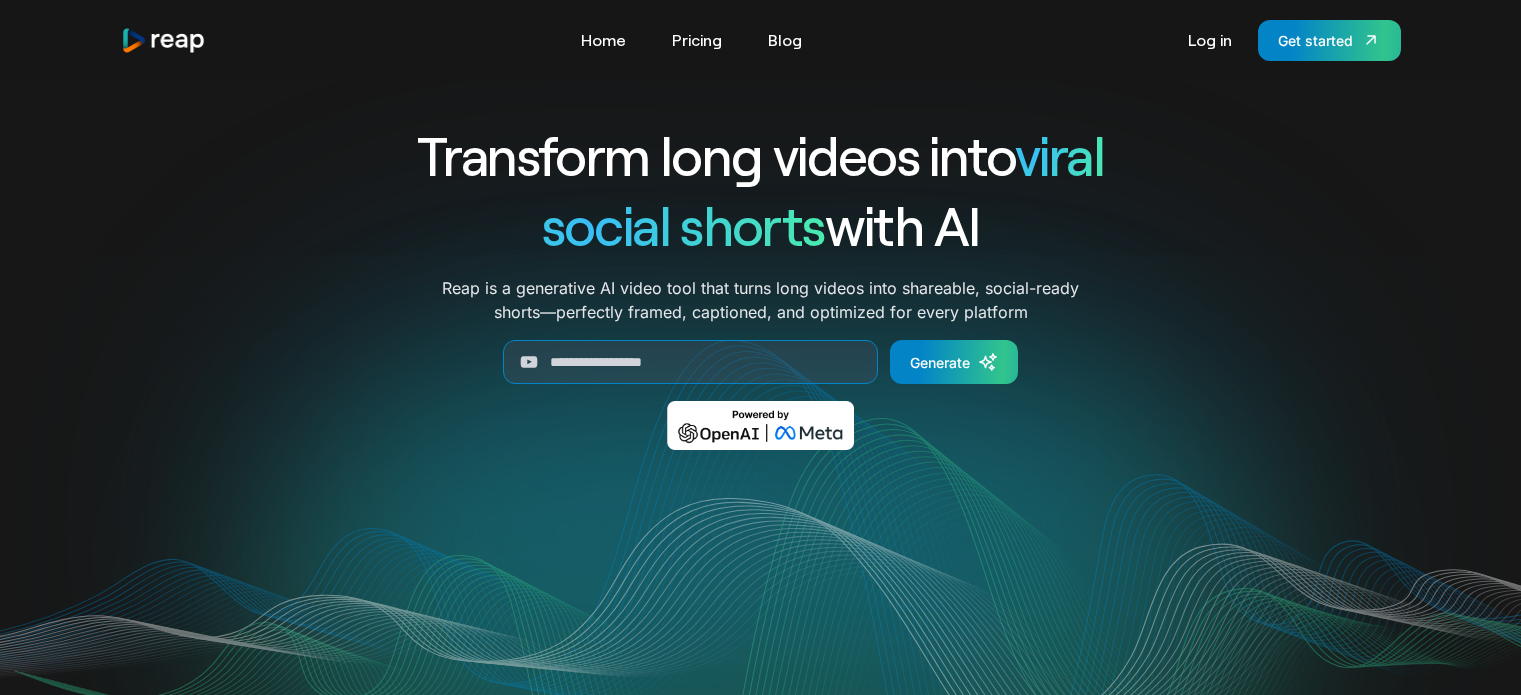 scroll, scrollTop: 0, scrollLeft: 0, axis: both 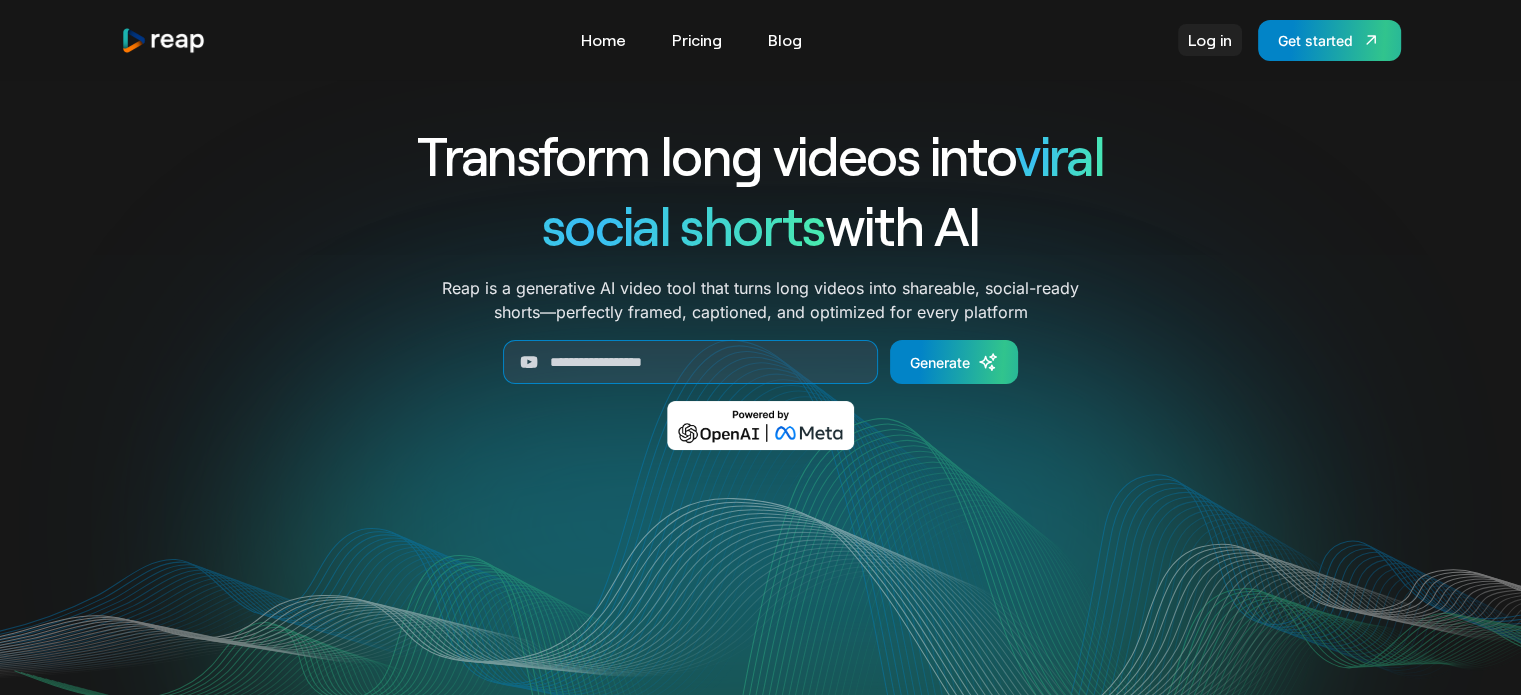 click on "Log in" at bounding box center [1210, 40] 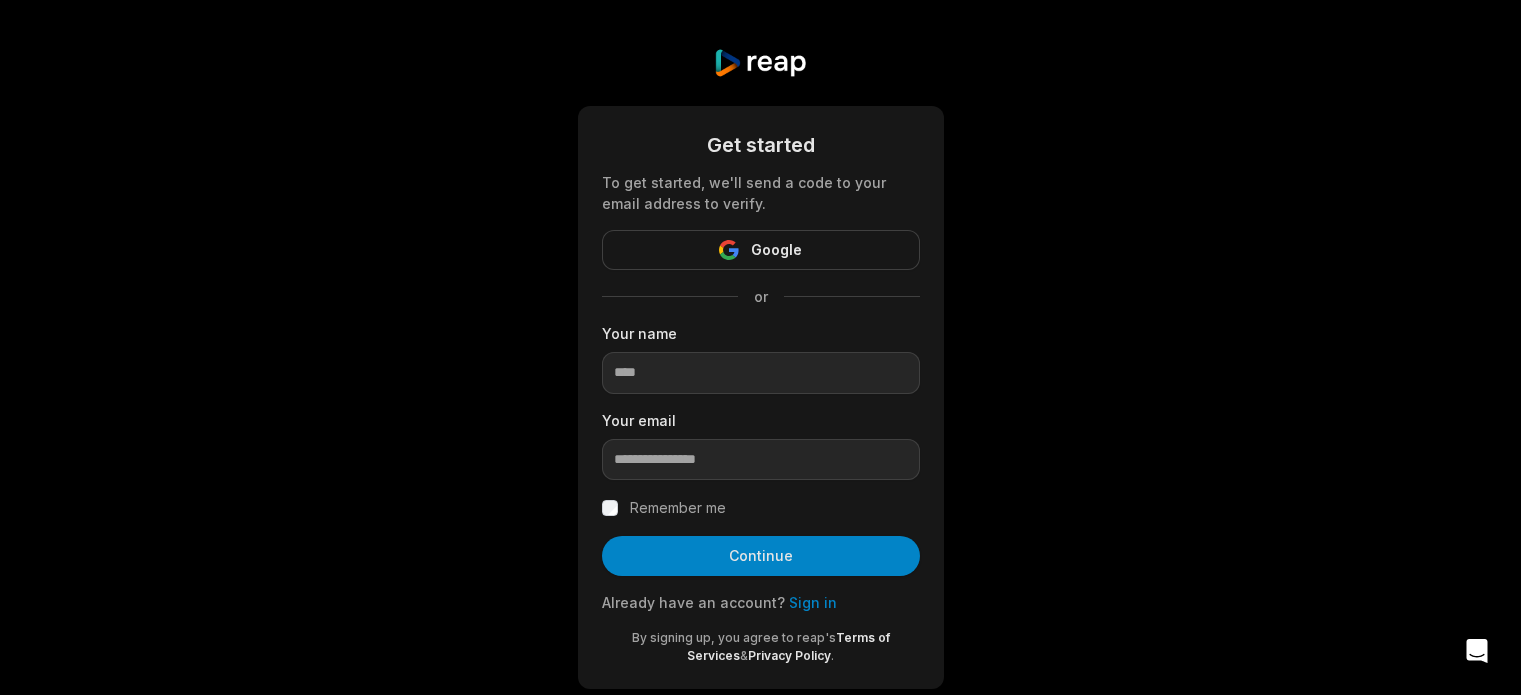 scroll, scrollTop: 0, scrollLeft: 0, axis: both 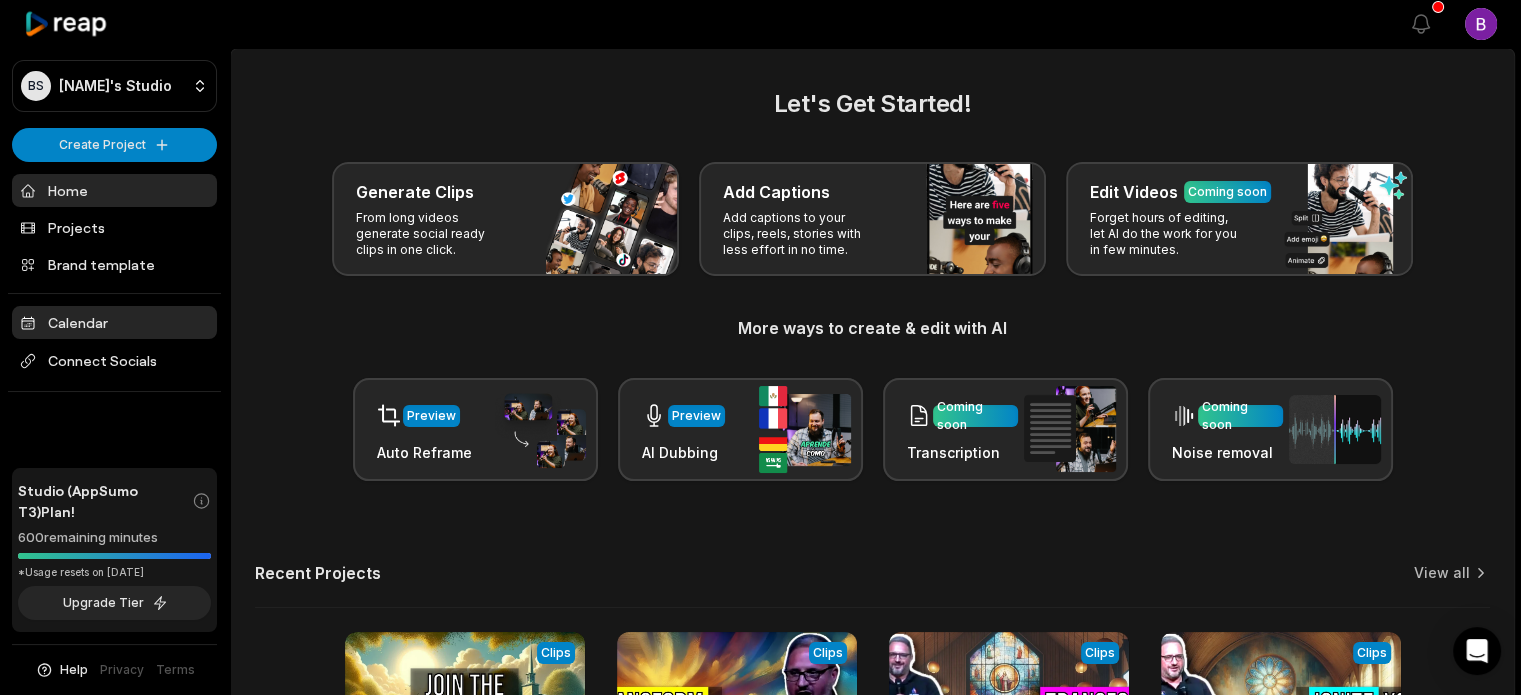 click on "Calendar" at bounding box center (114, 322) 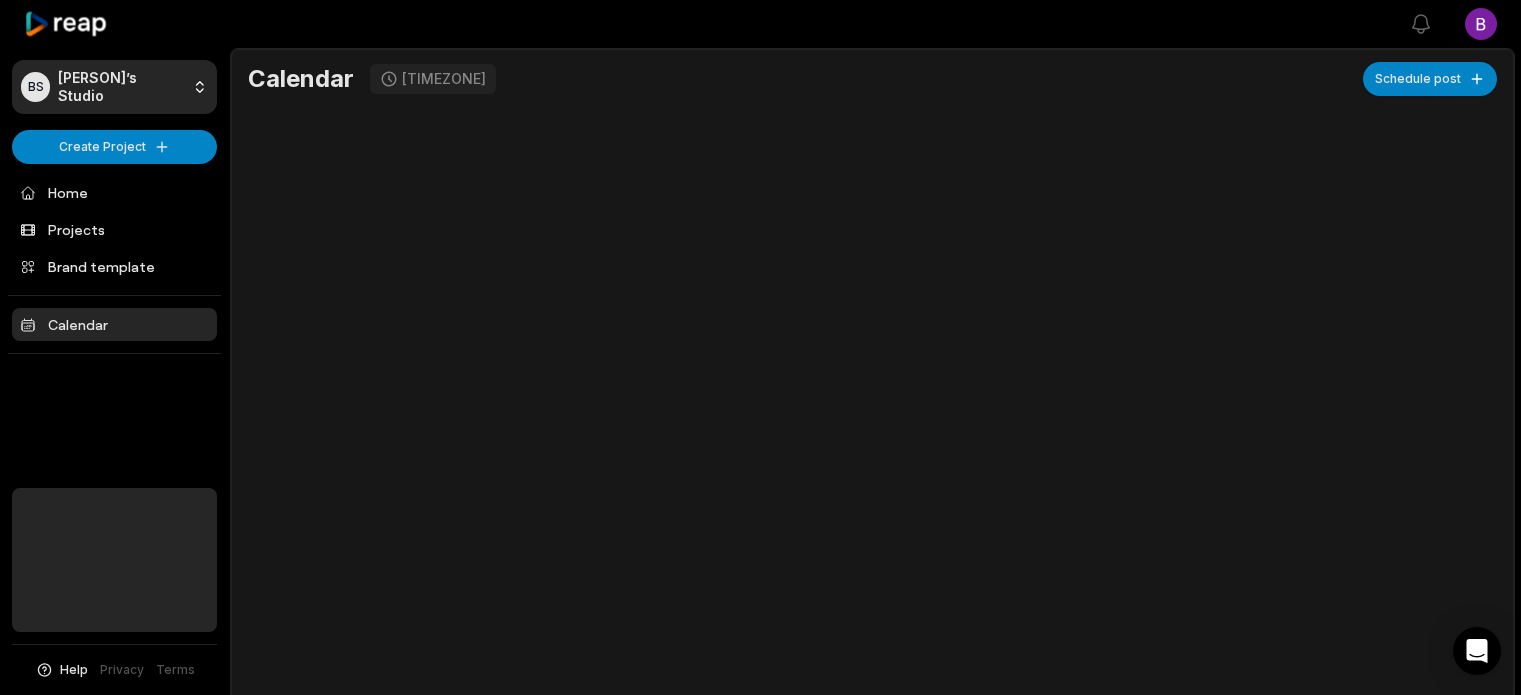 scroll, scrollTop: 0, scrollLeft: 0, axis: both 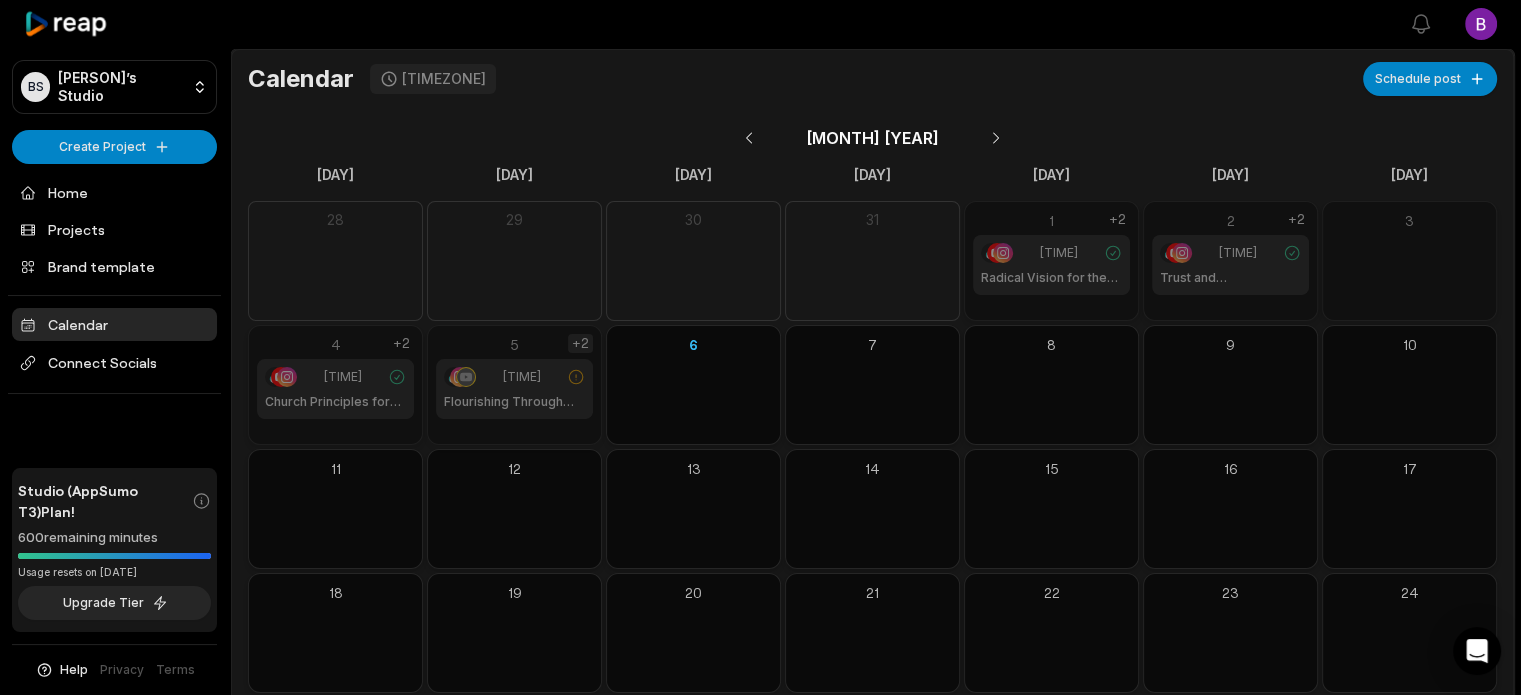click on "+2" at bounding box center (580, 343) 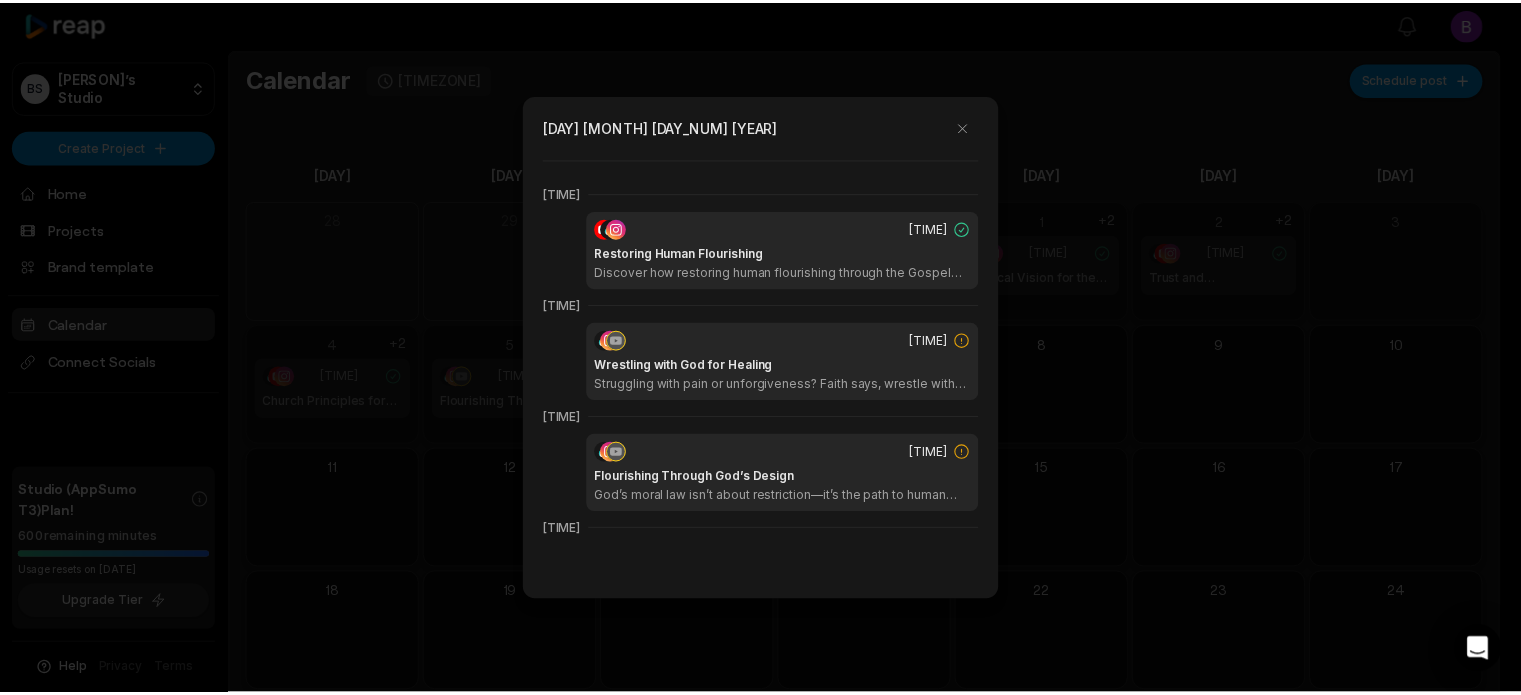 scroll, scrollTop: 1232, scrollLeft: 0, axis: vertical 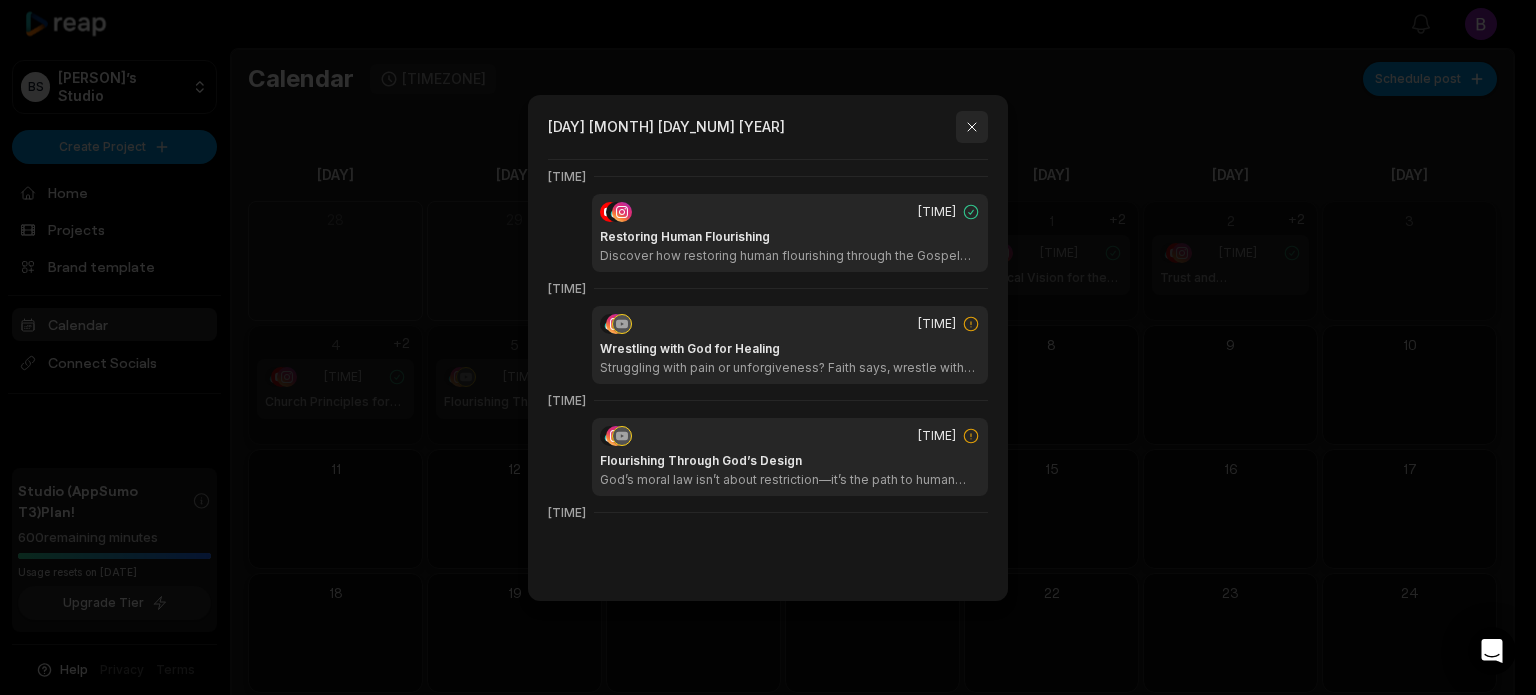 click at bounding box center [972, 127] 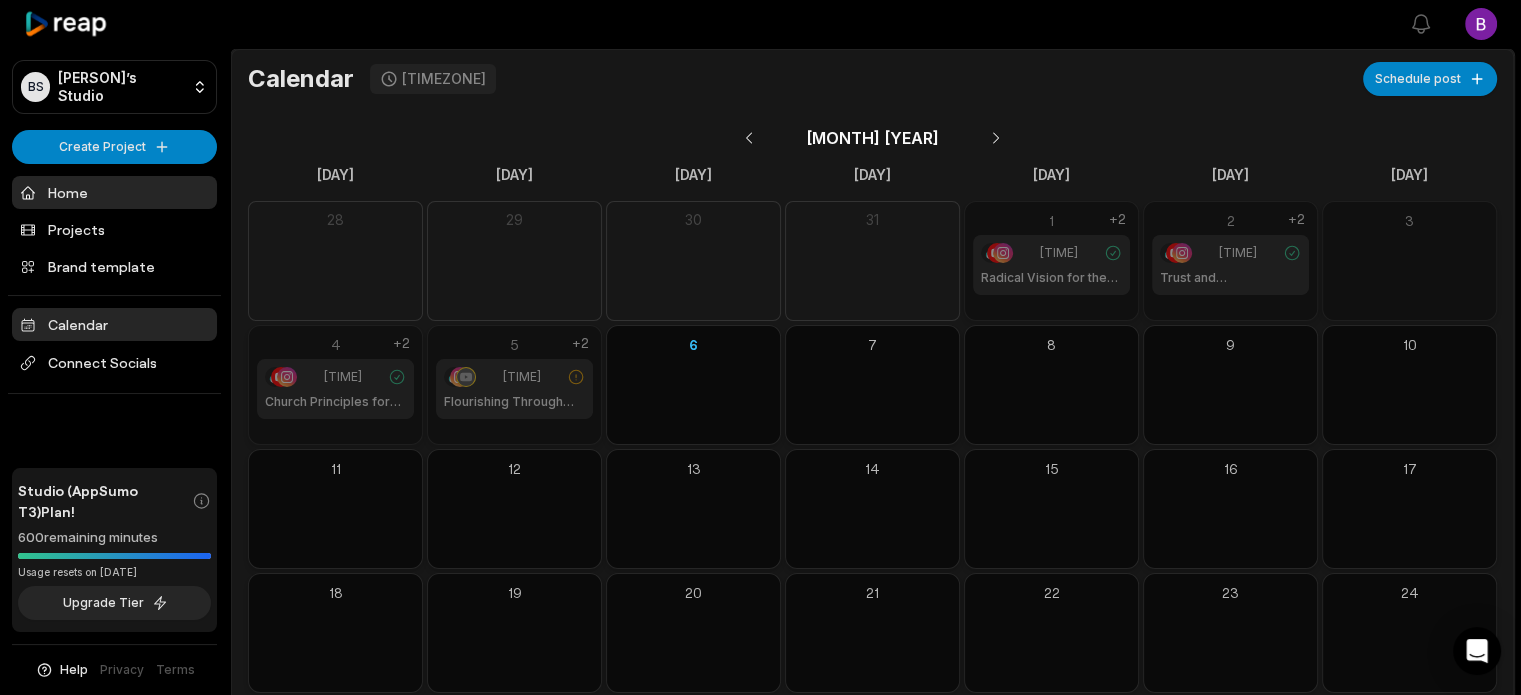click on "Home" at bounding box center [114, 192] 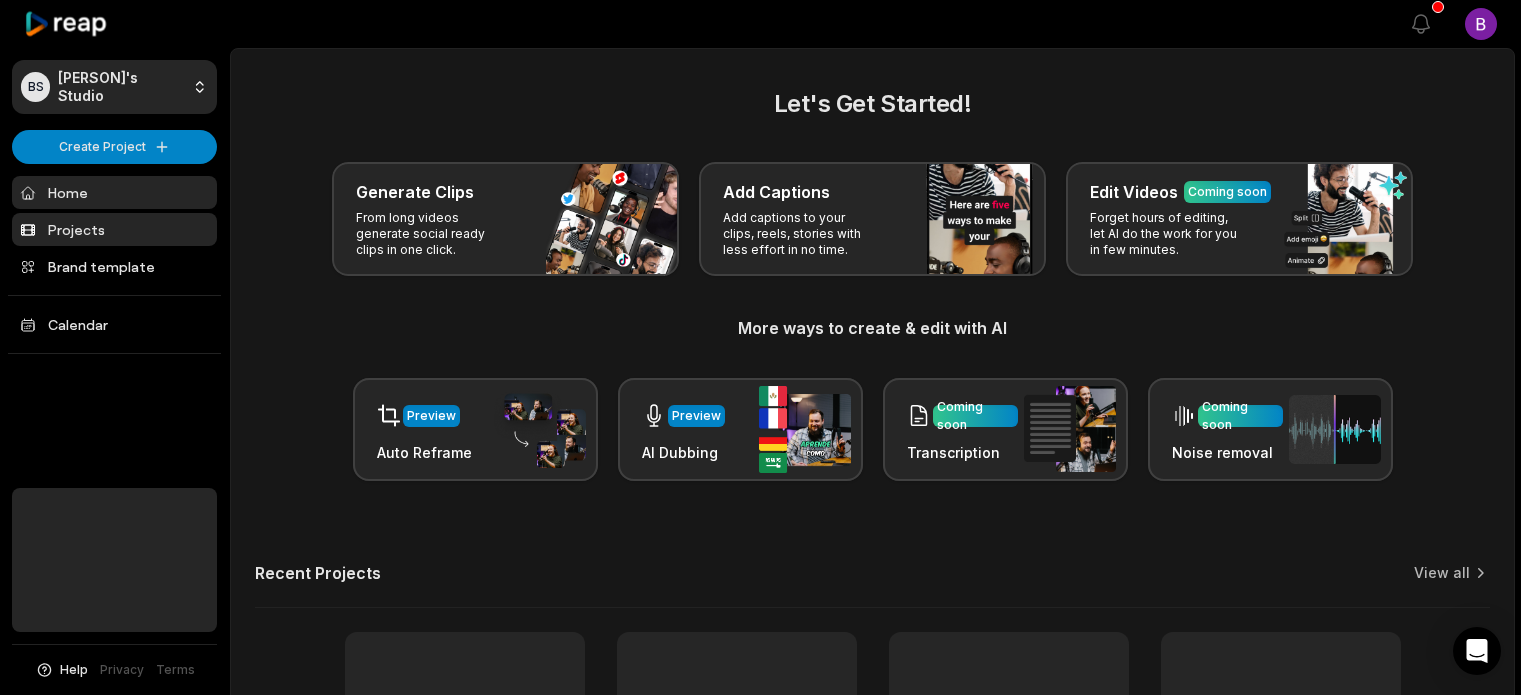 scroll, scrollTop: 0, scrollLeft: 0, axis: both 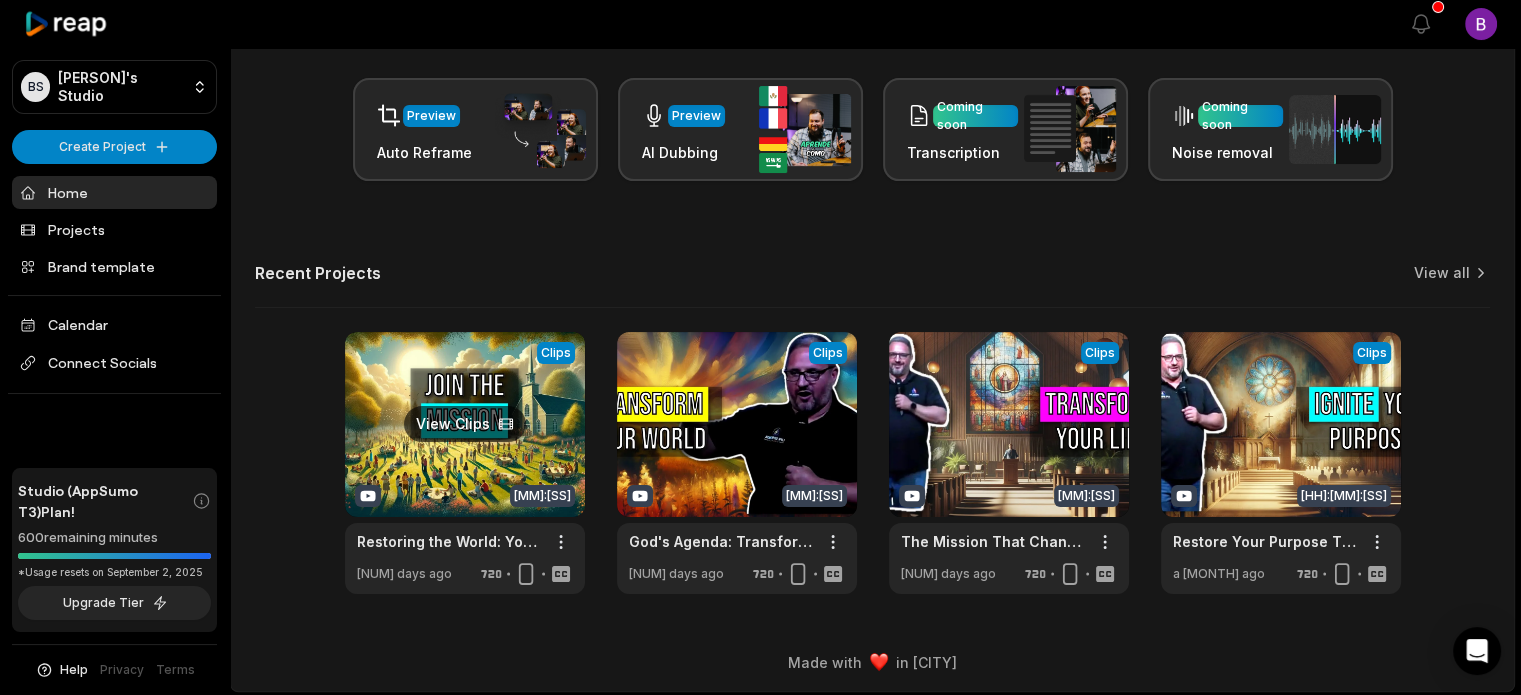 click at bounding box center [465, 463] 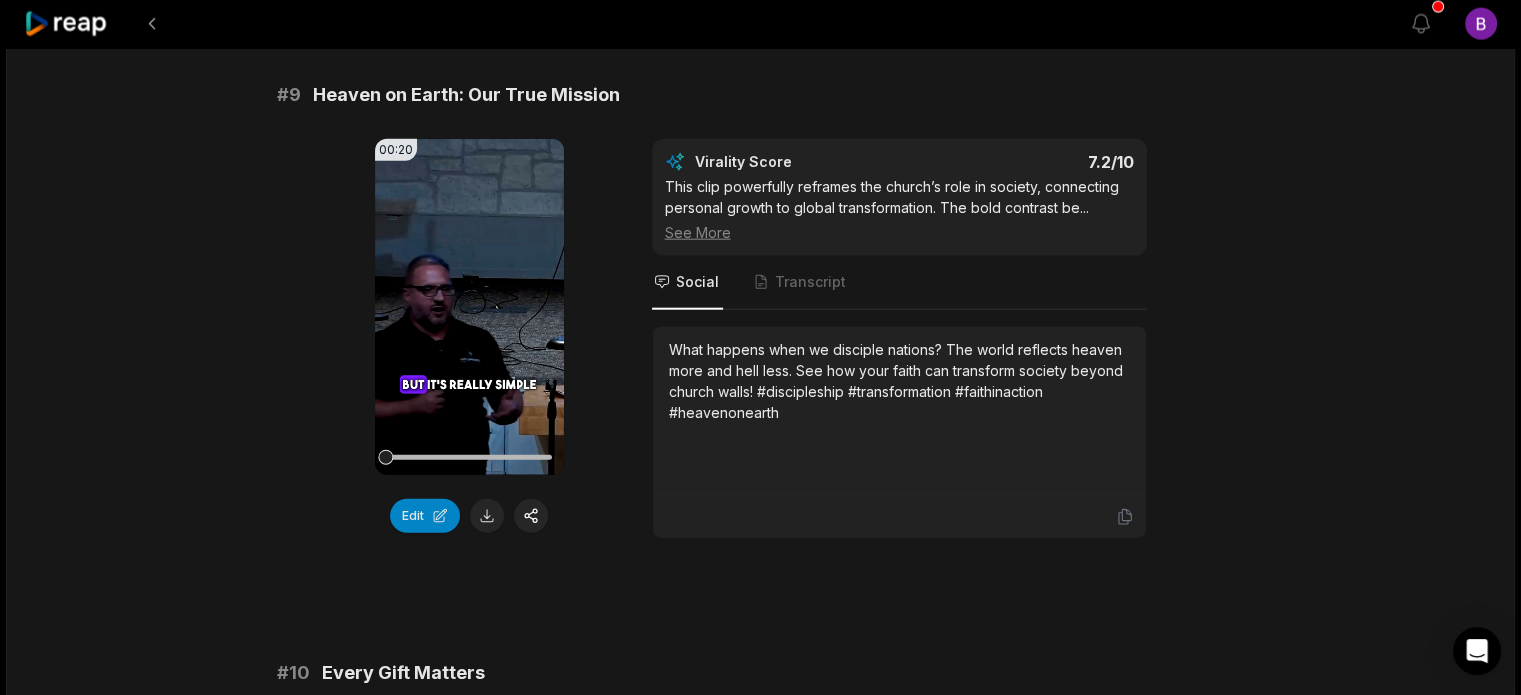 scroll, scrollTop: 5417, scrollLeft: 0, axis: vertical 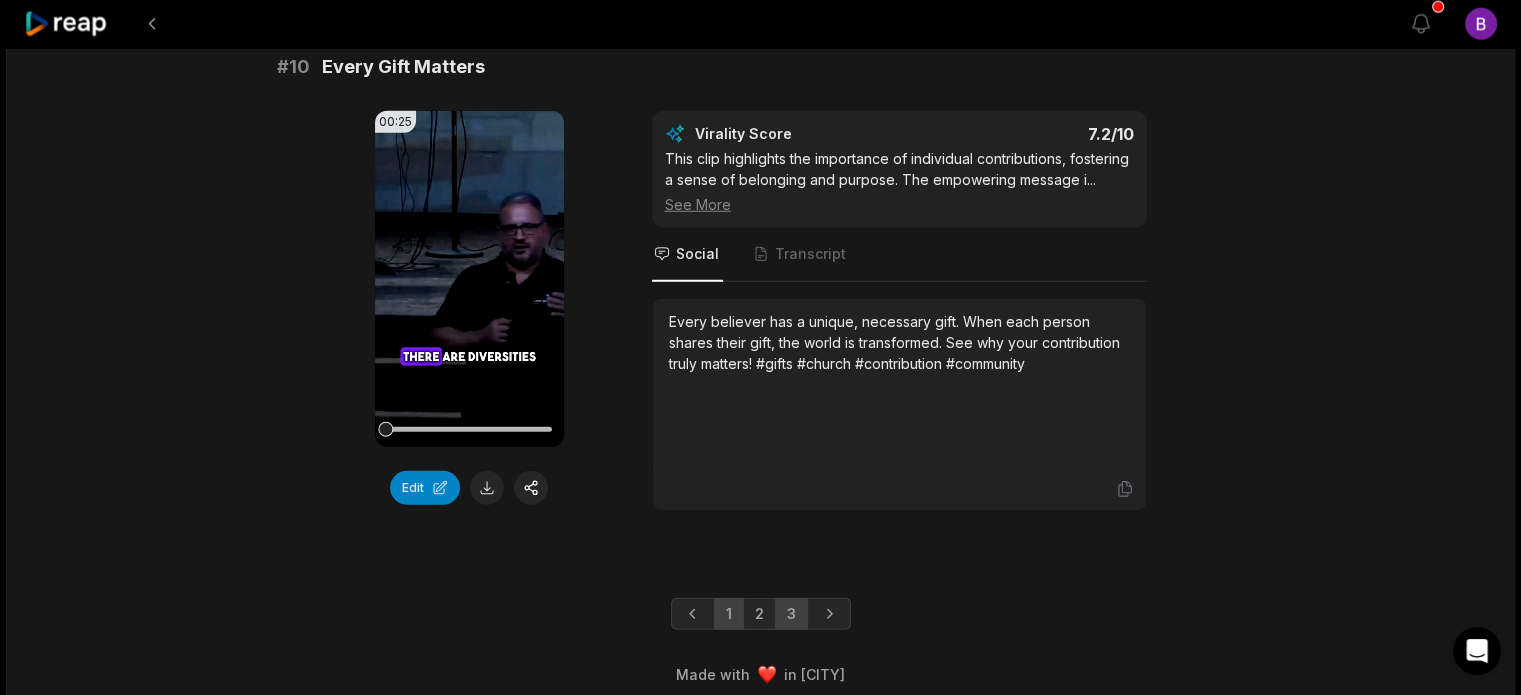 click on "3" at bounding box center (791, 614) 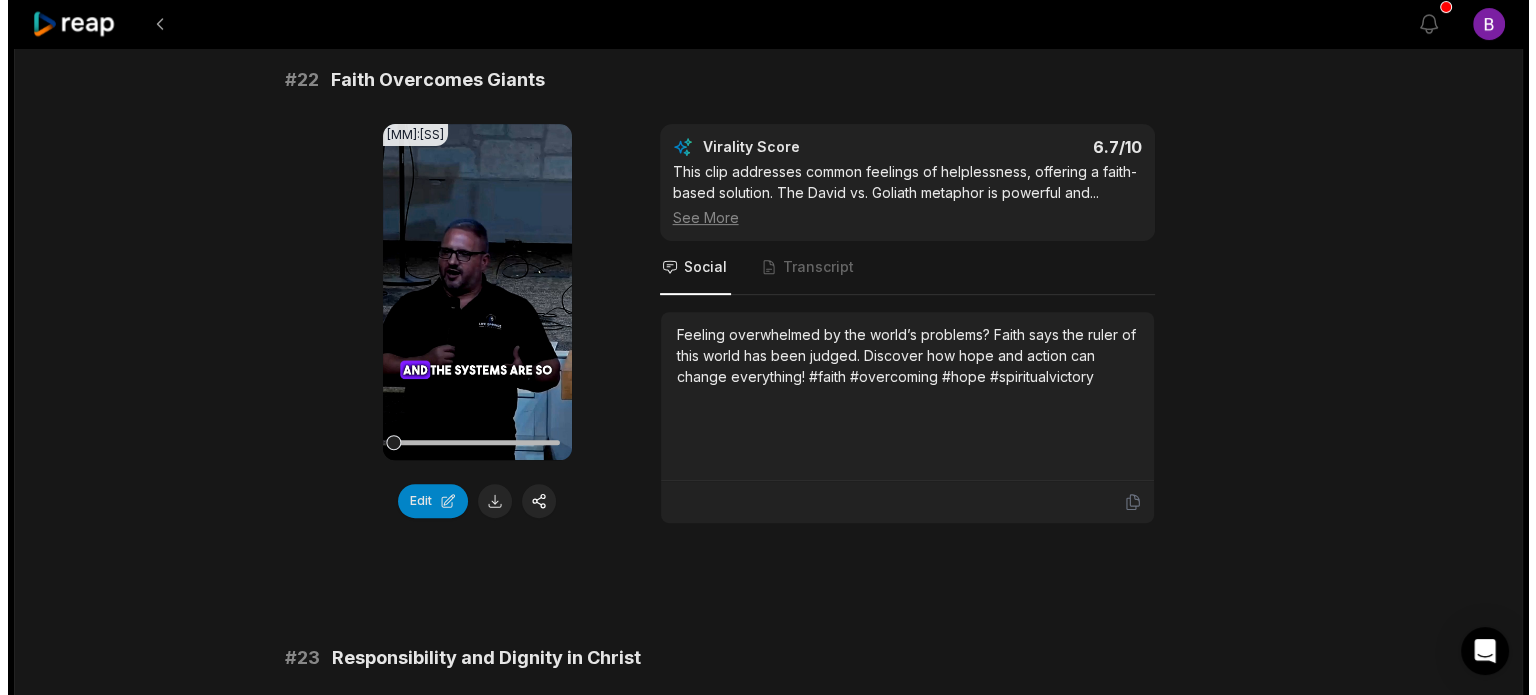 scroll, scrollTop: 800, scrollLeft: 0, axis: vertical 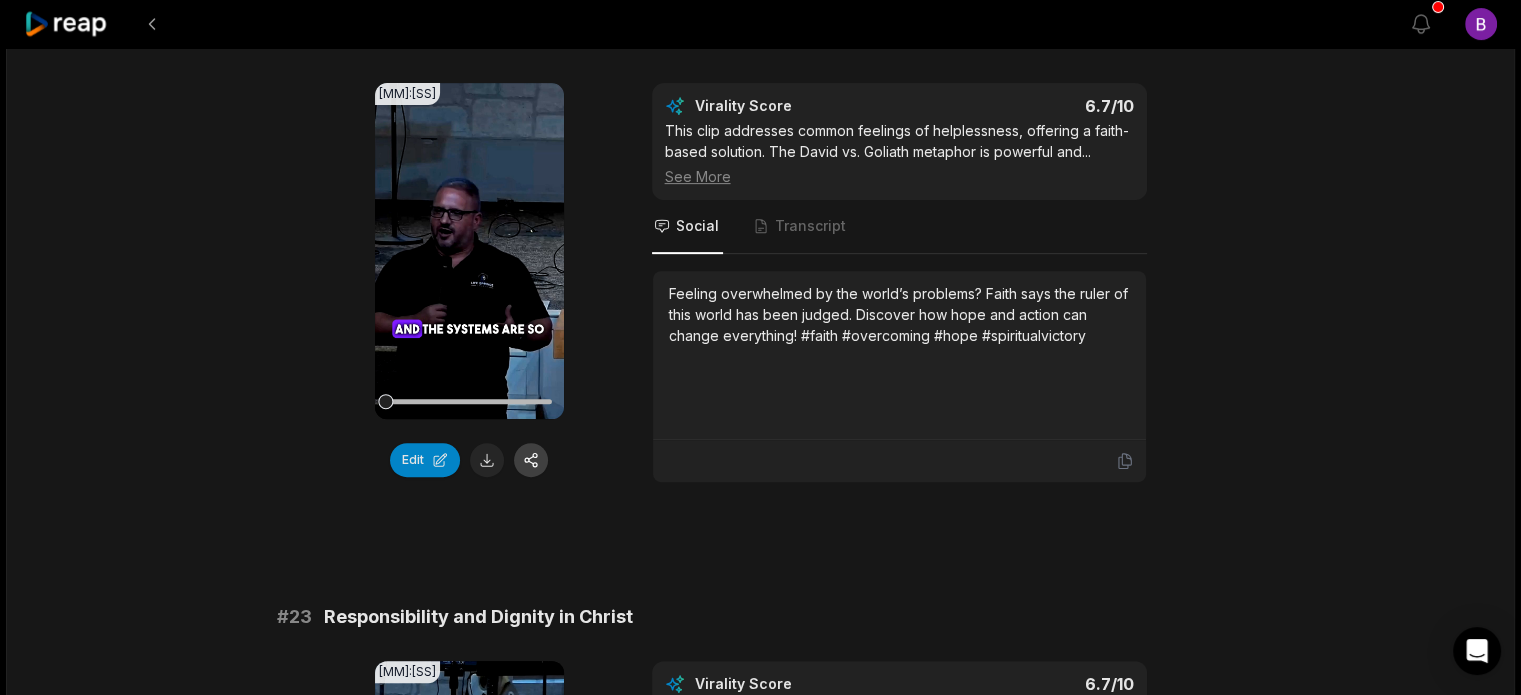 click at bounding box center [531, 460] 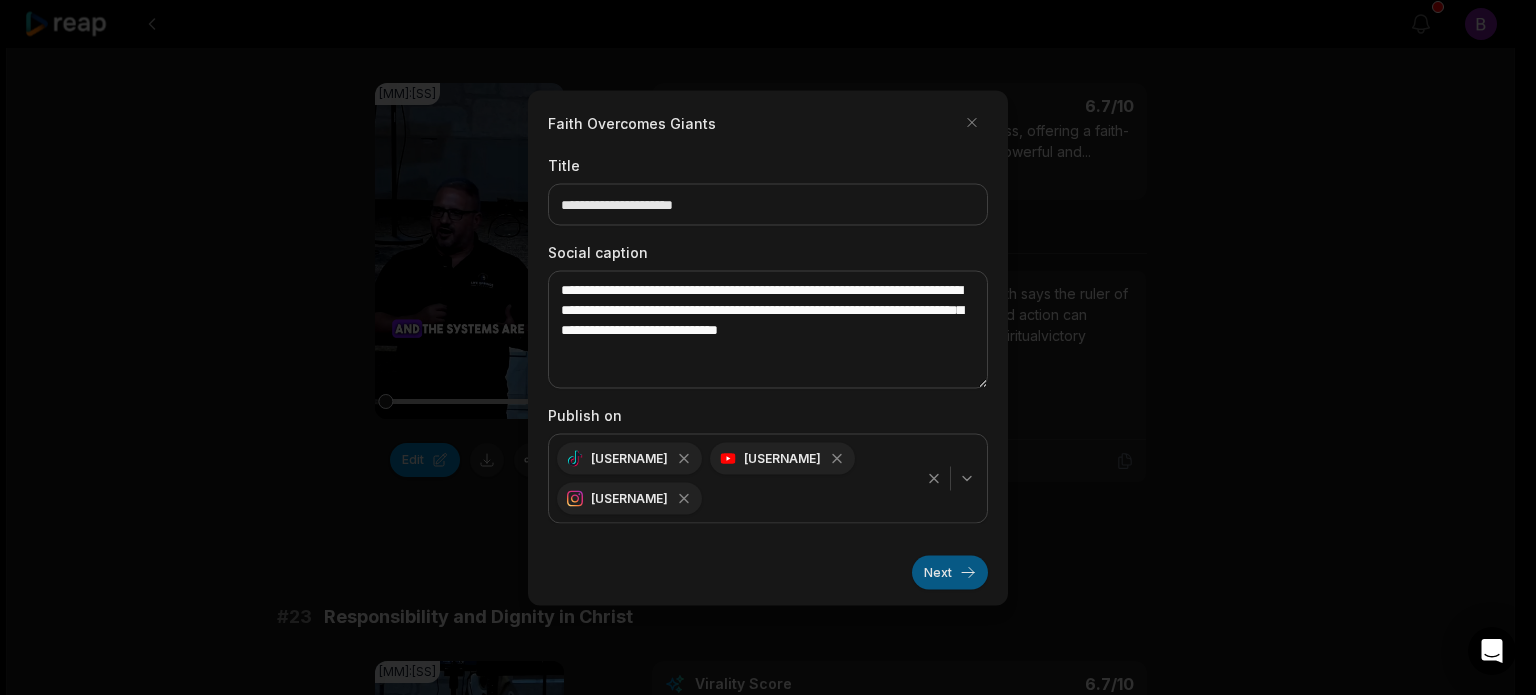 click on "Next" at bounding box center [950, 572] 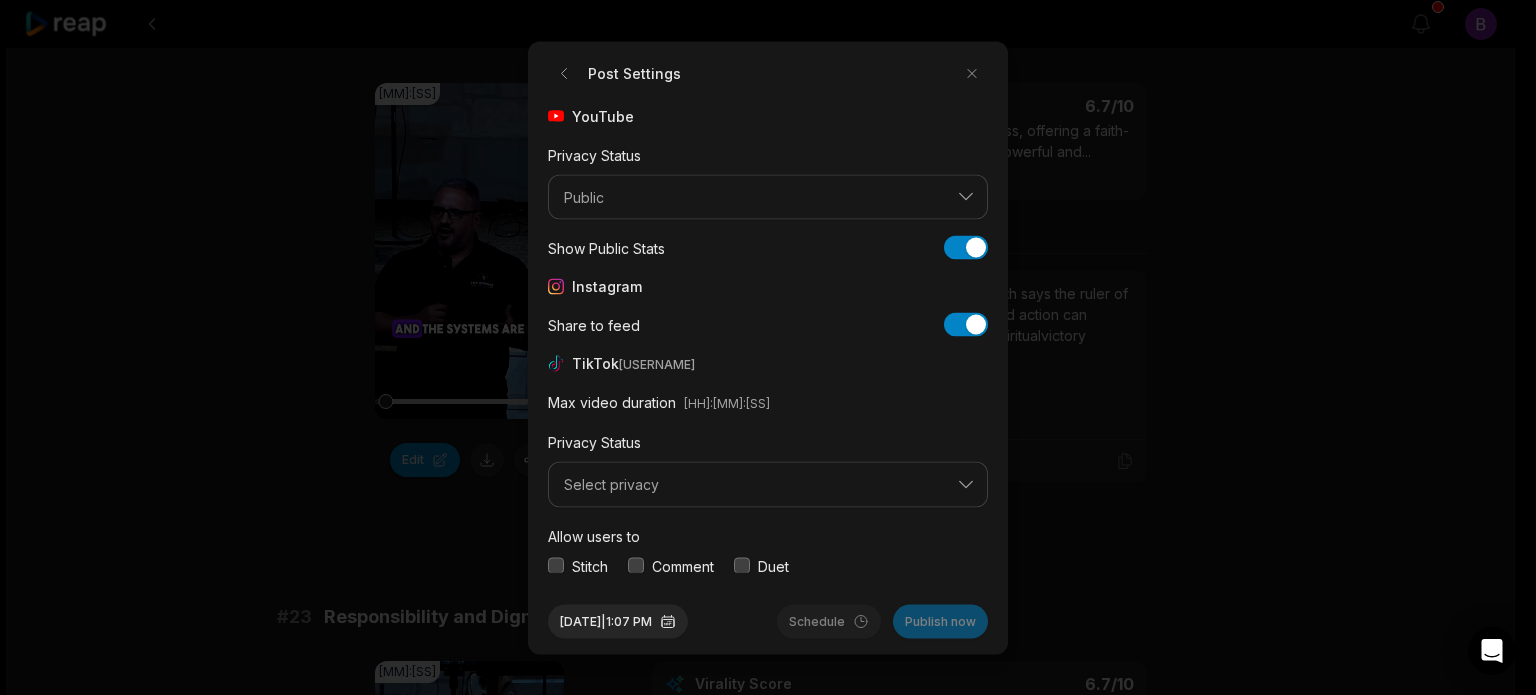 click at bounding box center (636, 566) 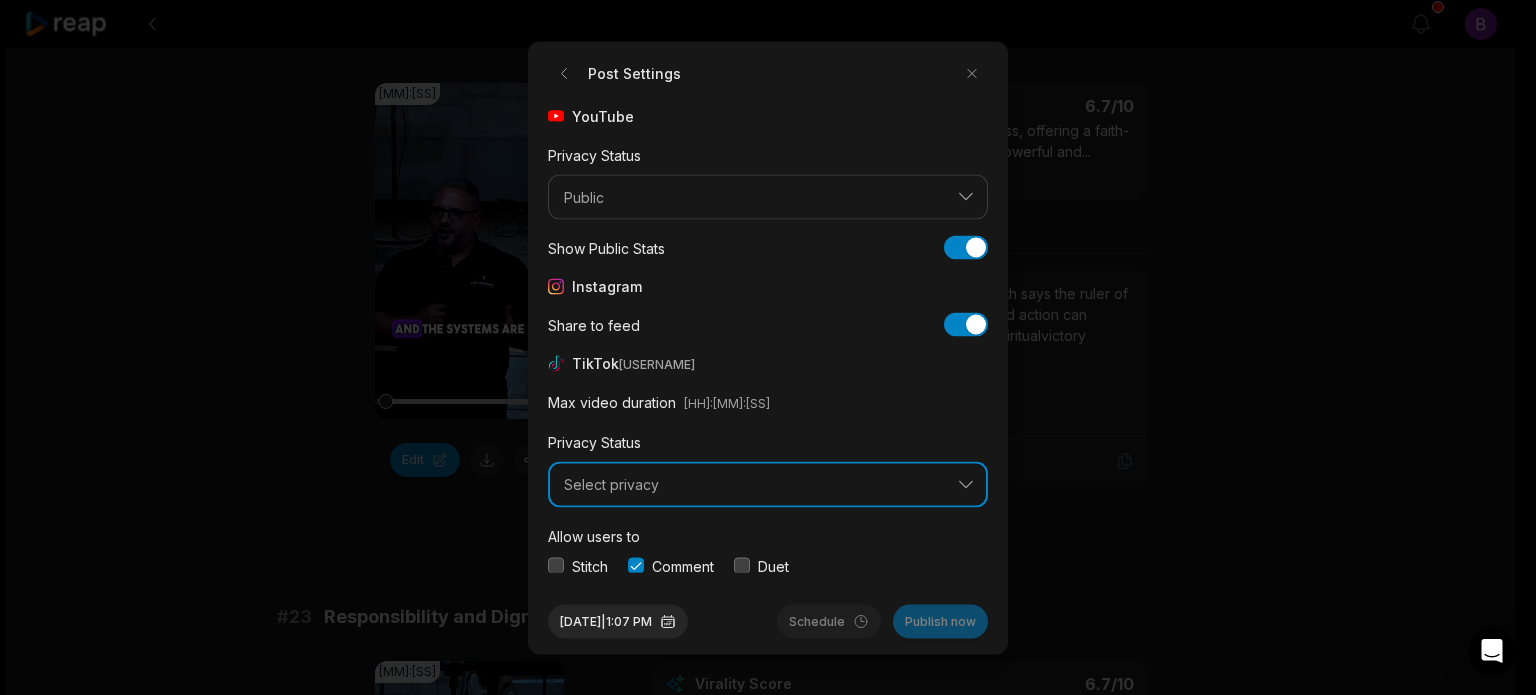 click on "Select privacy" at bounding box center [754, 485] 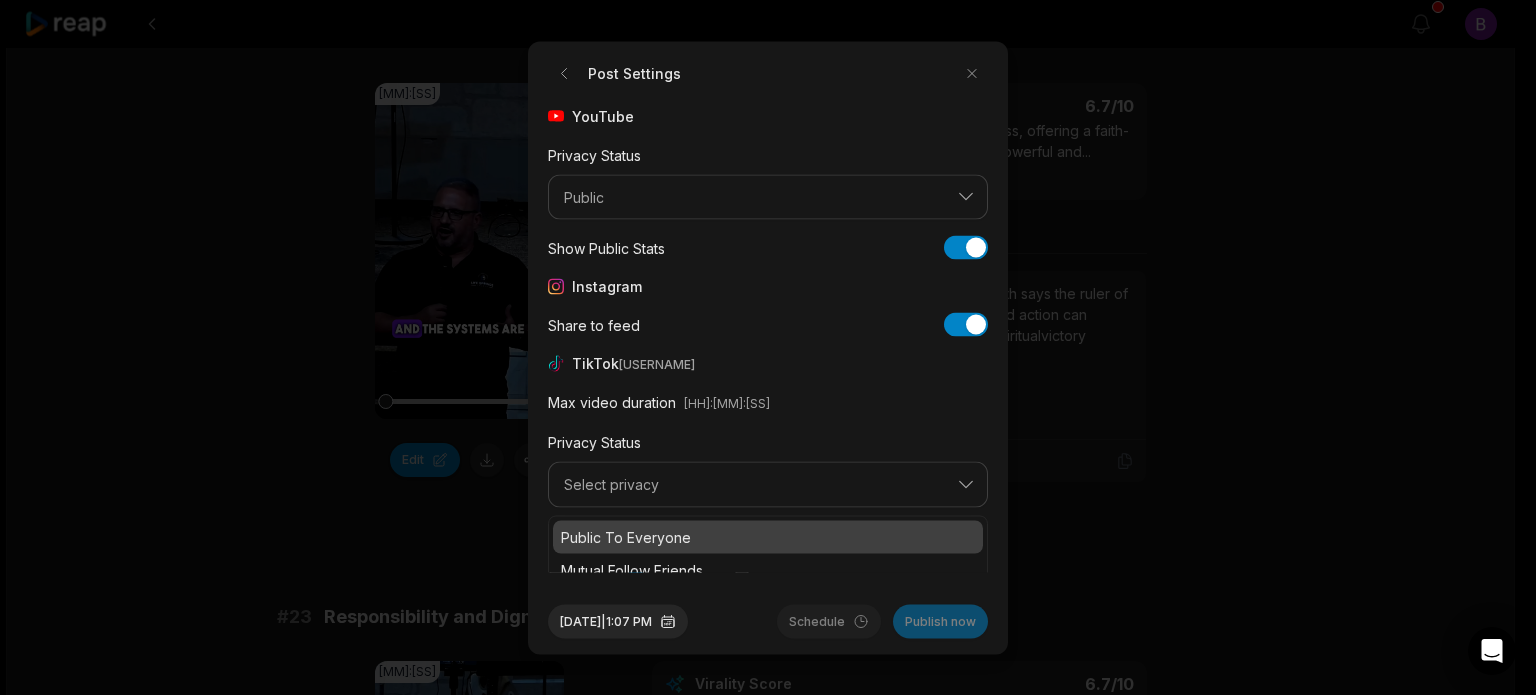 click on "Public To Everyone" at bounding box center (768, 536) 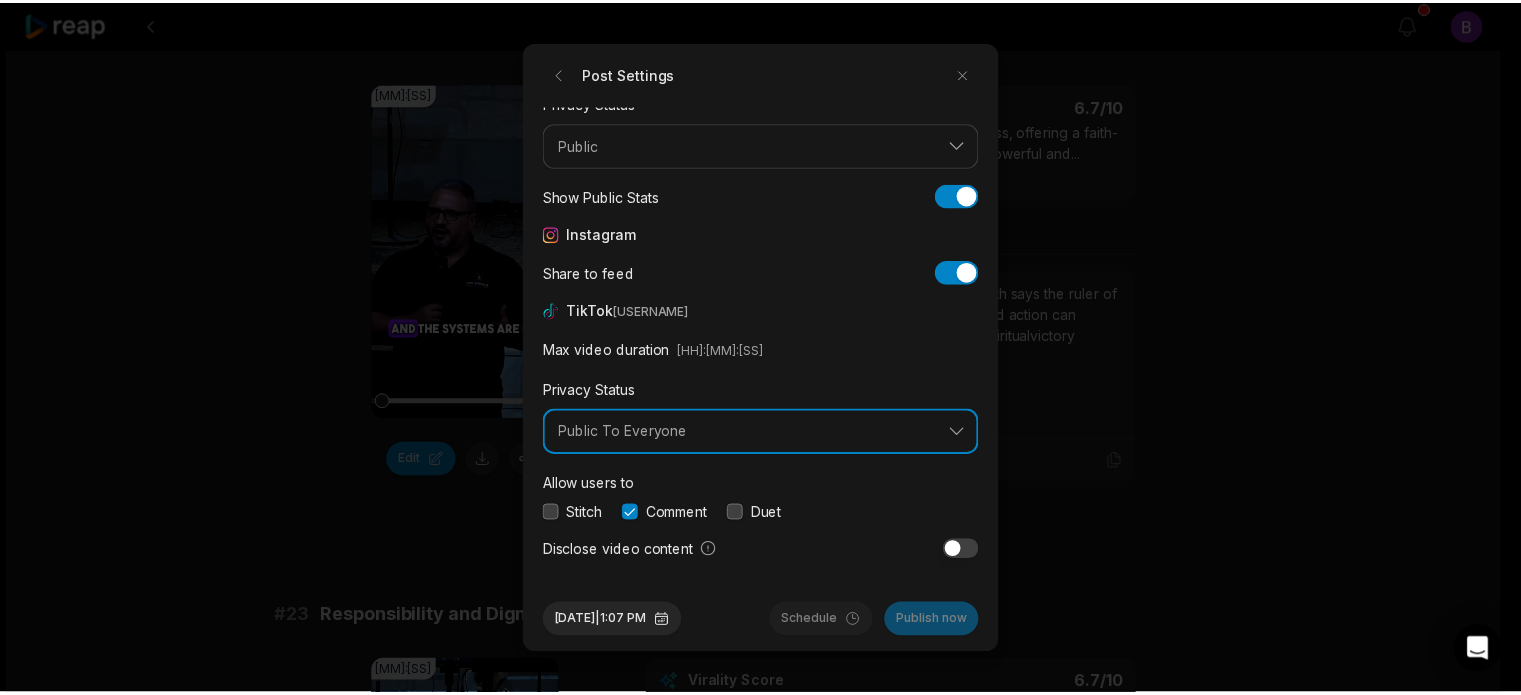 scroll, scrollTop: 75, scrollLeft: 0, axis: vertical 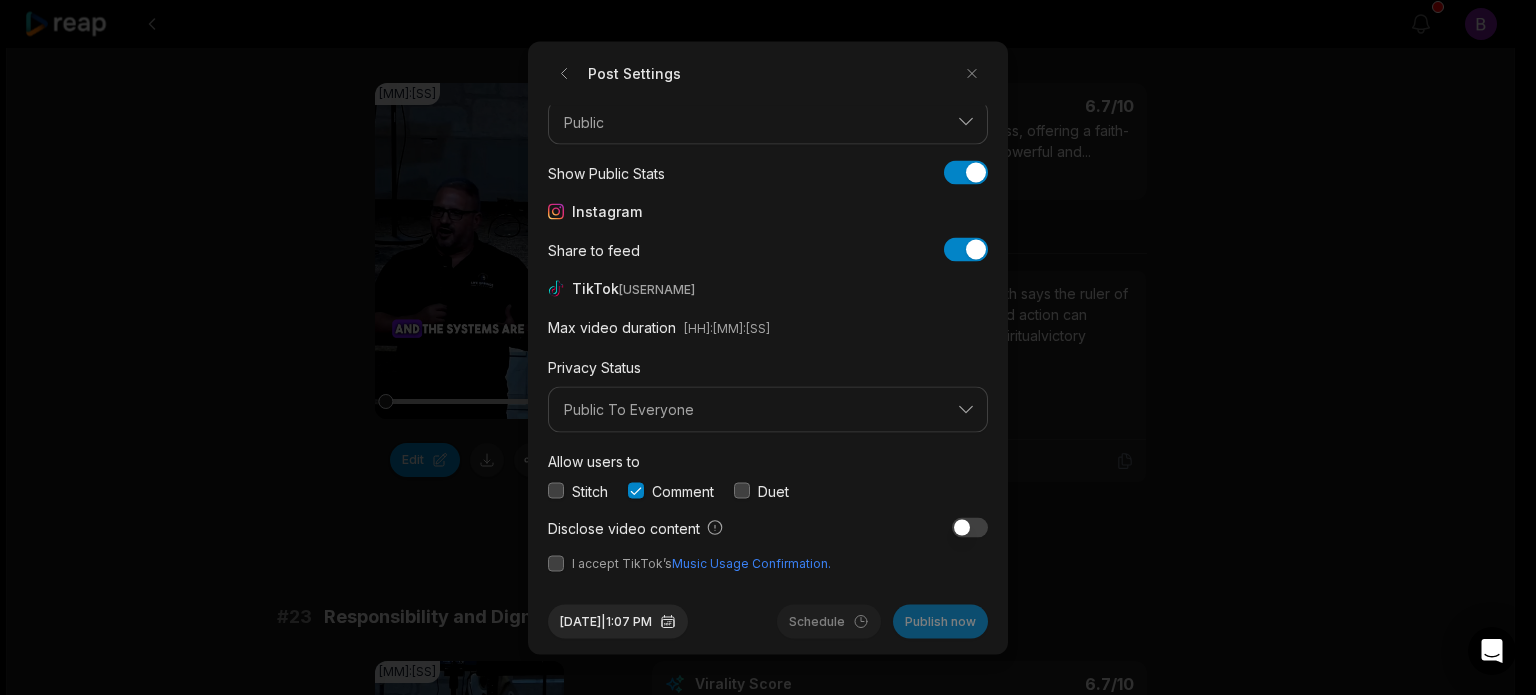 click on "Post Settings YouTube Privacy Status Public Show Public Stats Show Public Stats Instagram Share to feed Share to feed TikTok   [USERNAME]   Max video duration 01:00:00 Privacy Status Public To Everyone Allow users to Stitch Comment Duet Disclose video content I accept TikTok’s  Music Usage Confirmation. [DATE]  |  1:07 PM Schedule Publish now Close" at bounding box center [768, 347] 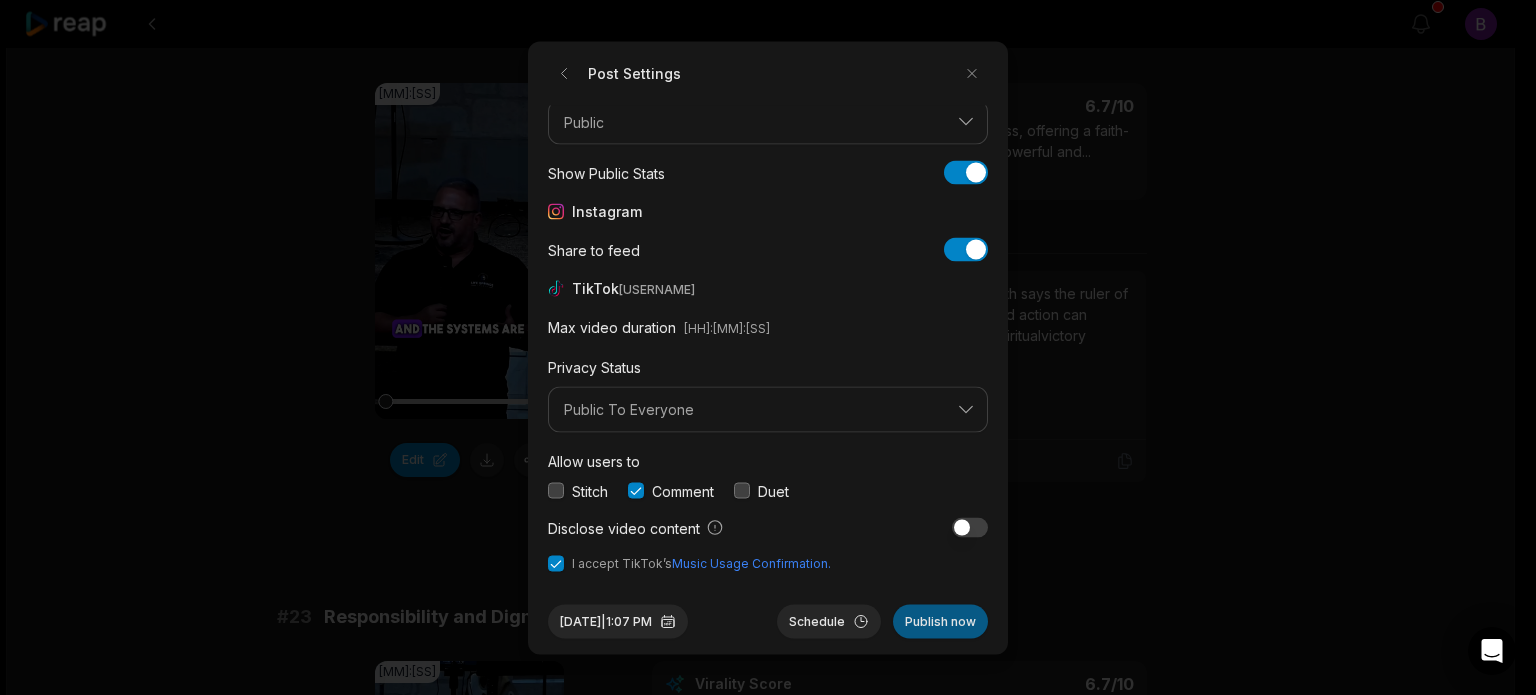 click on "Publish now" at bounding box center (940, 621) 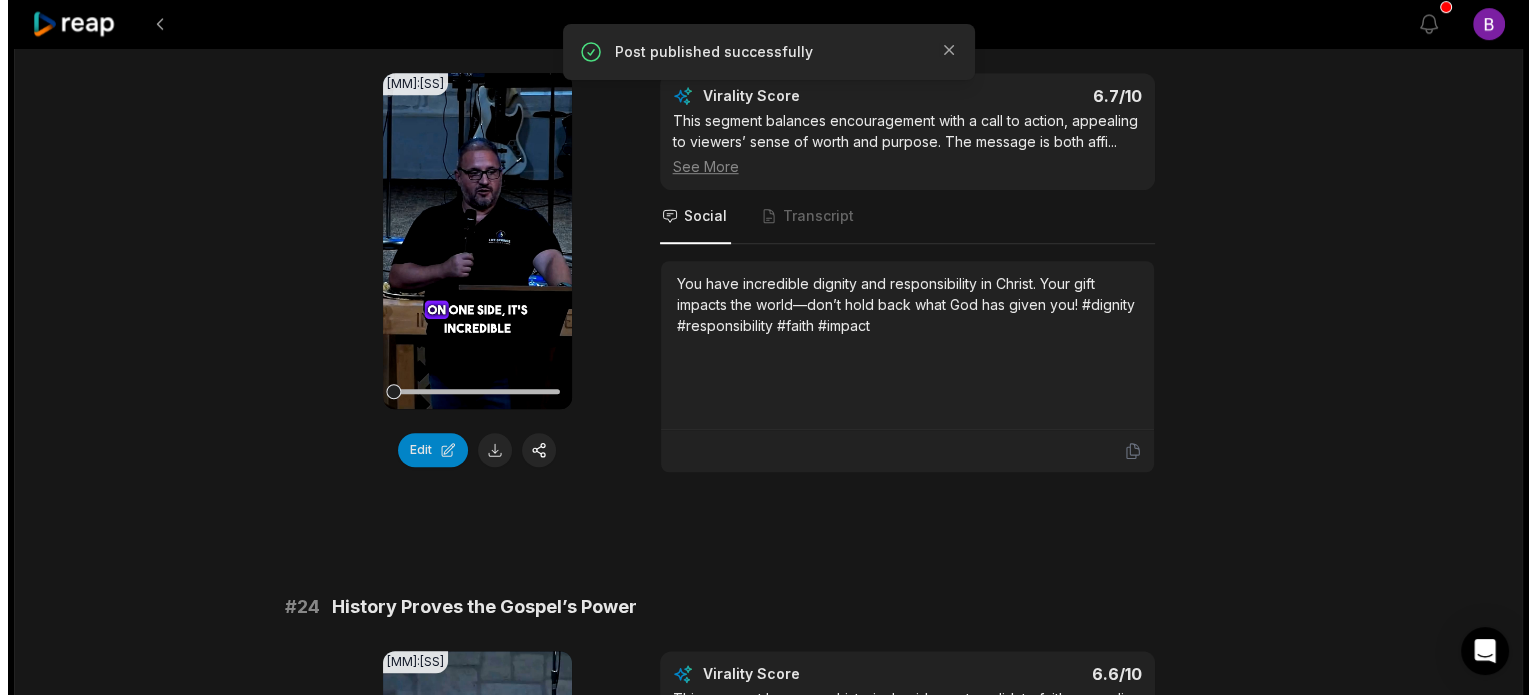 scroll, scrollTop: 1400, scrollLeft: 0, axis: vertical 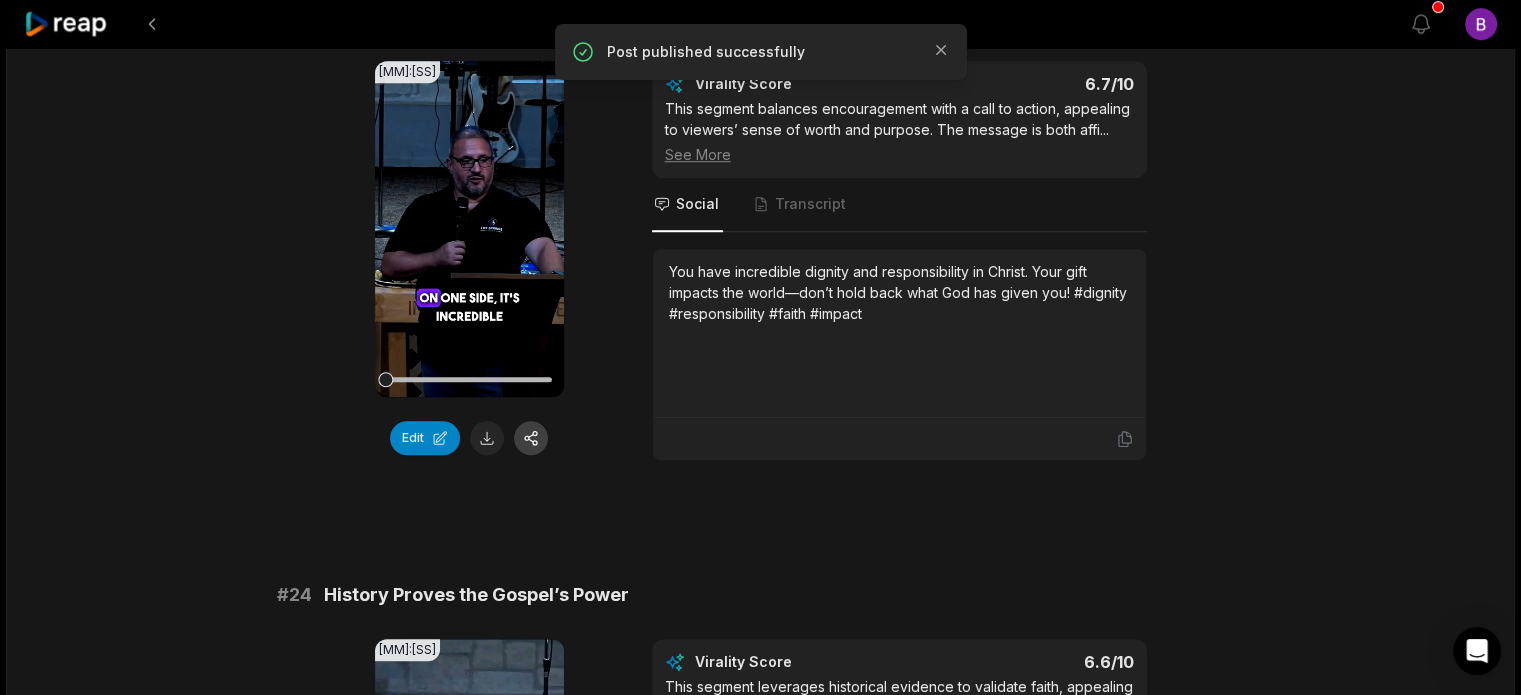 click at bounding box center (531, 438) 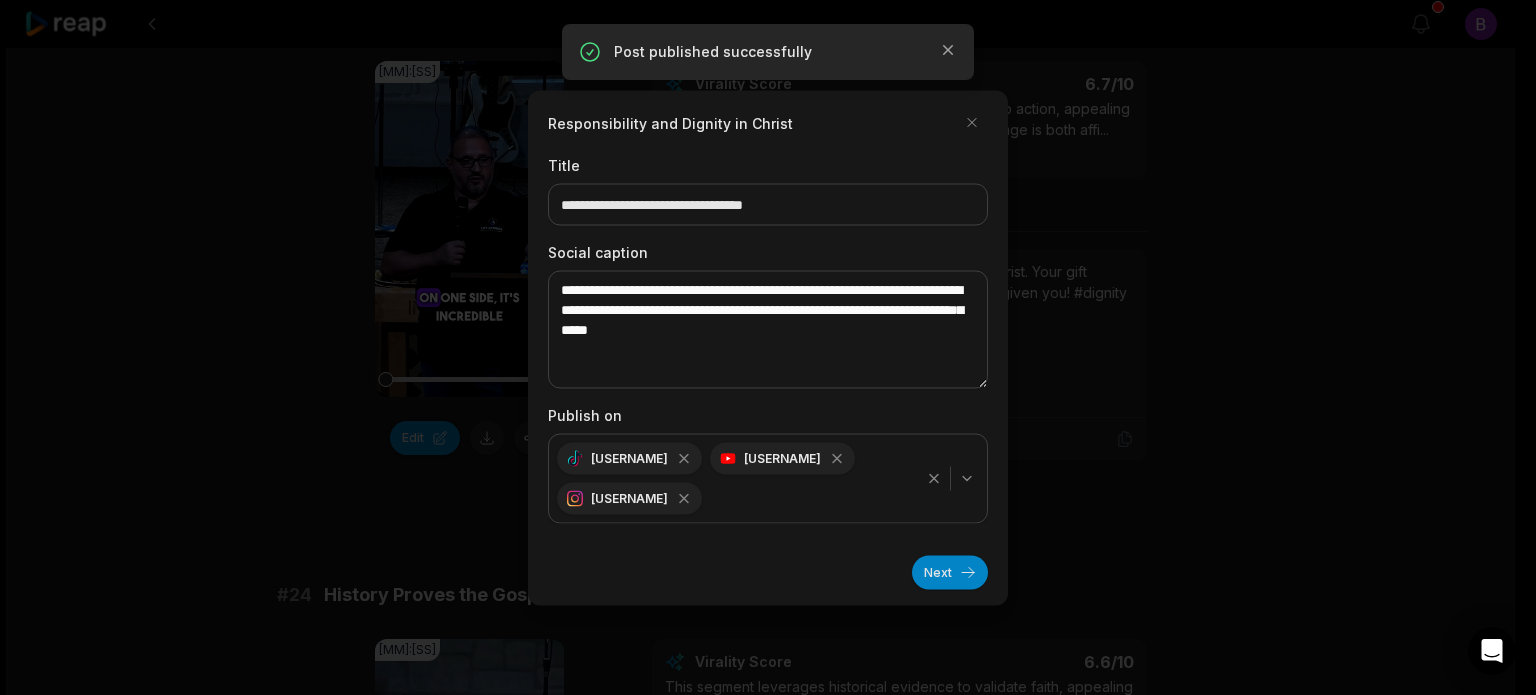 click on "Next" at bounding box center (950, 572) 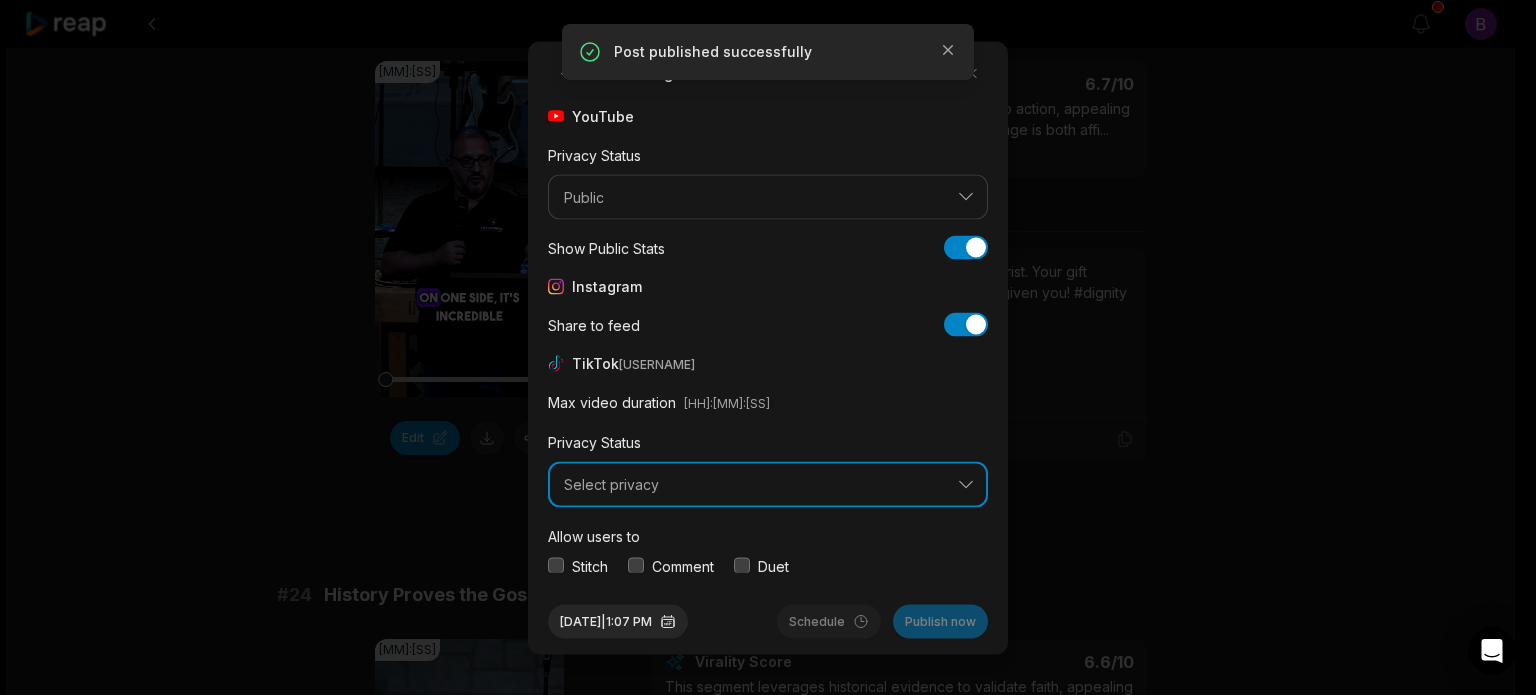 click on "Select privacy" at bounding box center [754, 485] 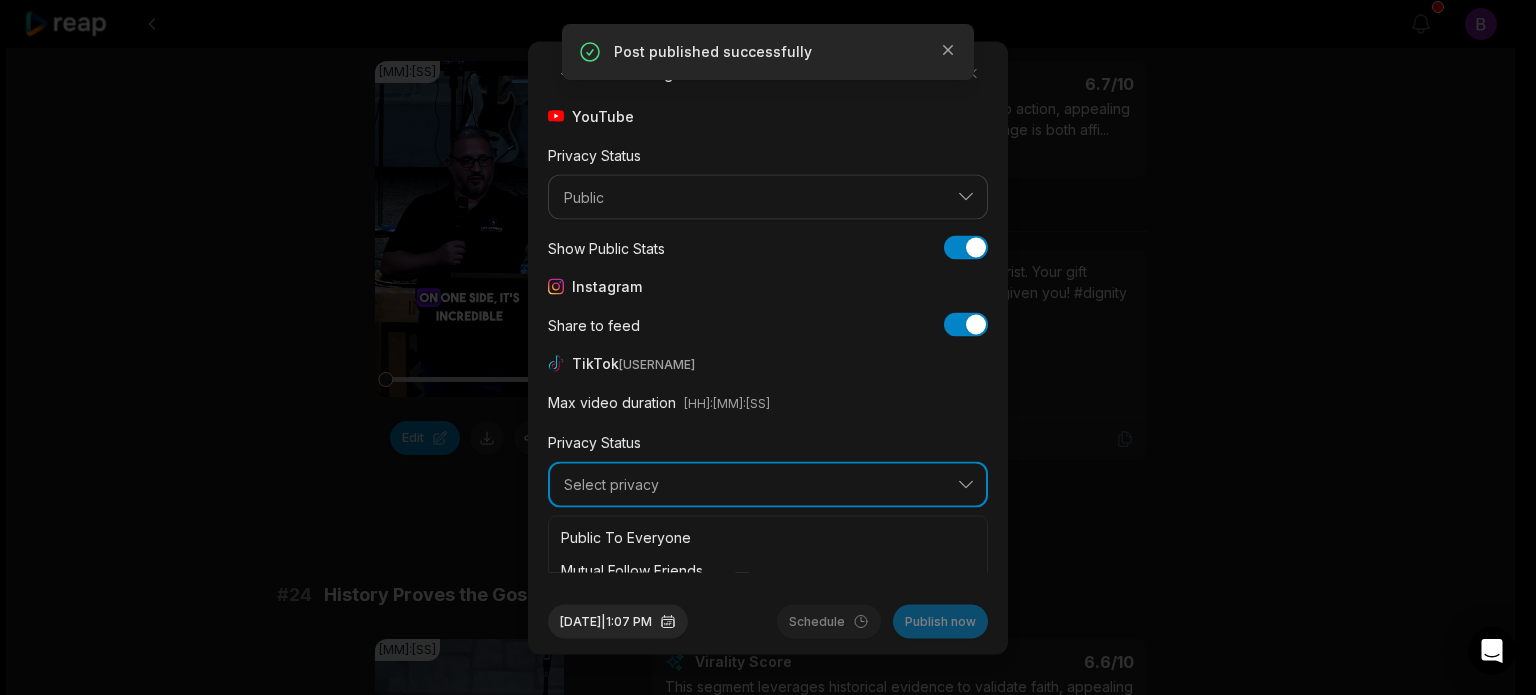 click on "Select privacy" at bounding box center [768, 485] 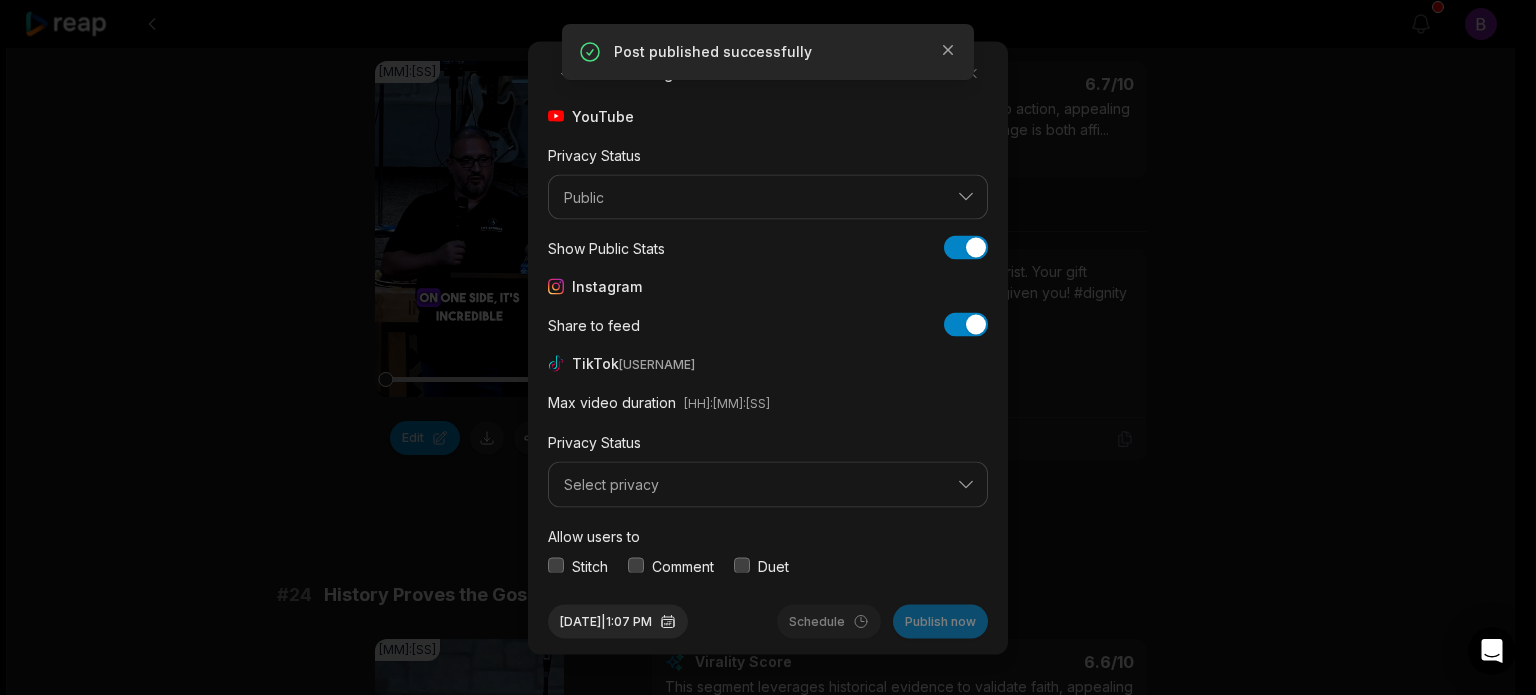 click on "Comment" at bounding box center [671, 565] 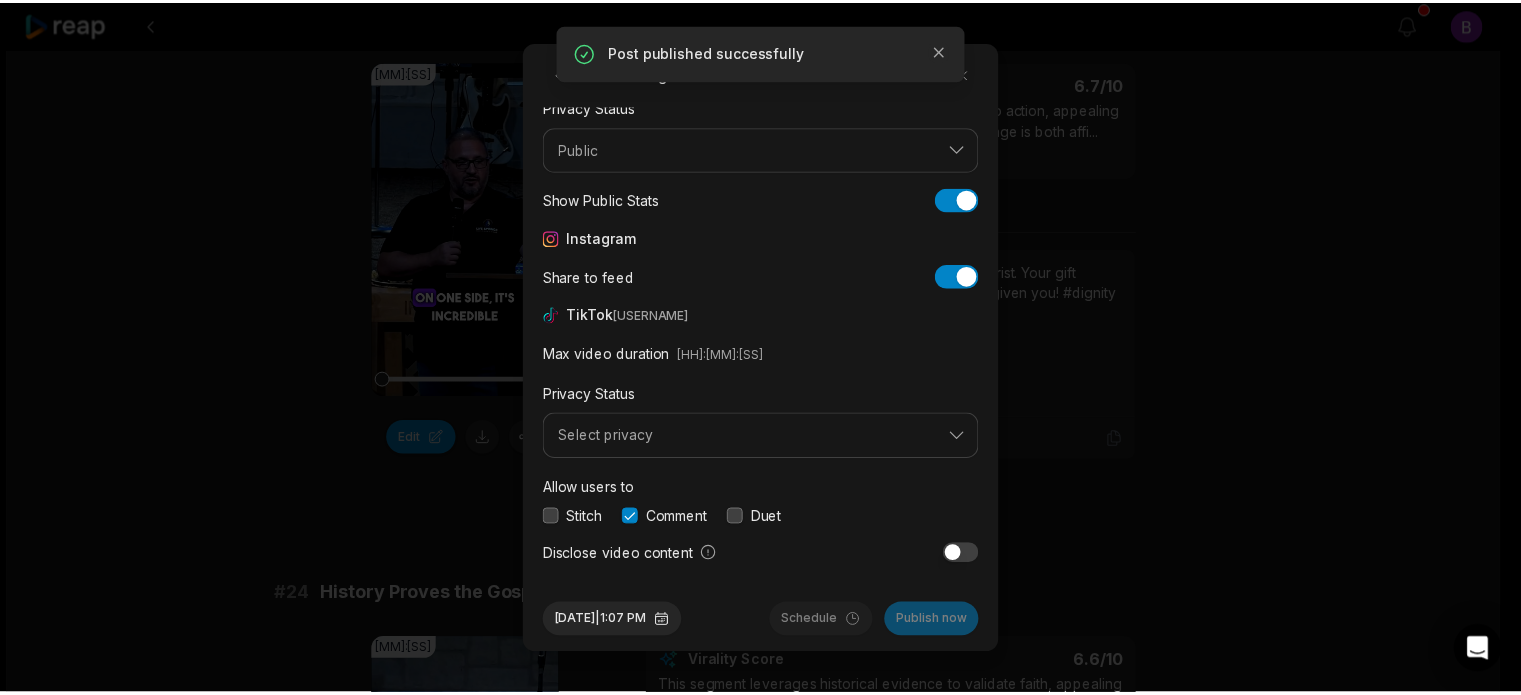scroll, scrollTop: 75, scrollLeft: 0, axis: vertical 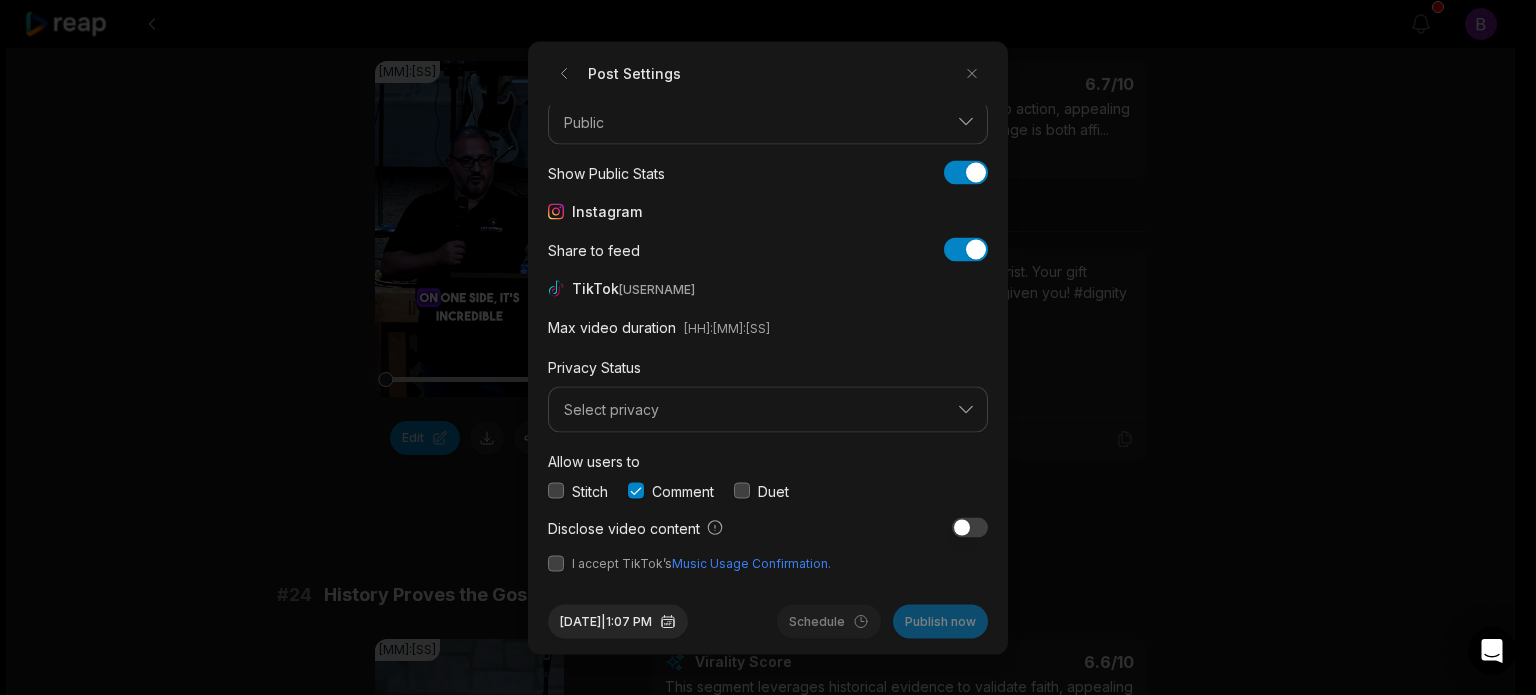 click on "I accept TikTok’s  Music Usage Confirmation." at bounding box center (768, 563) 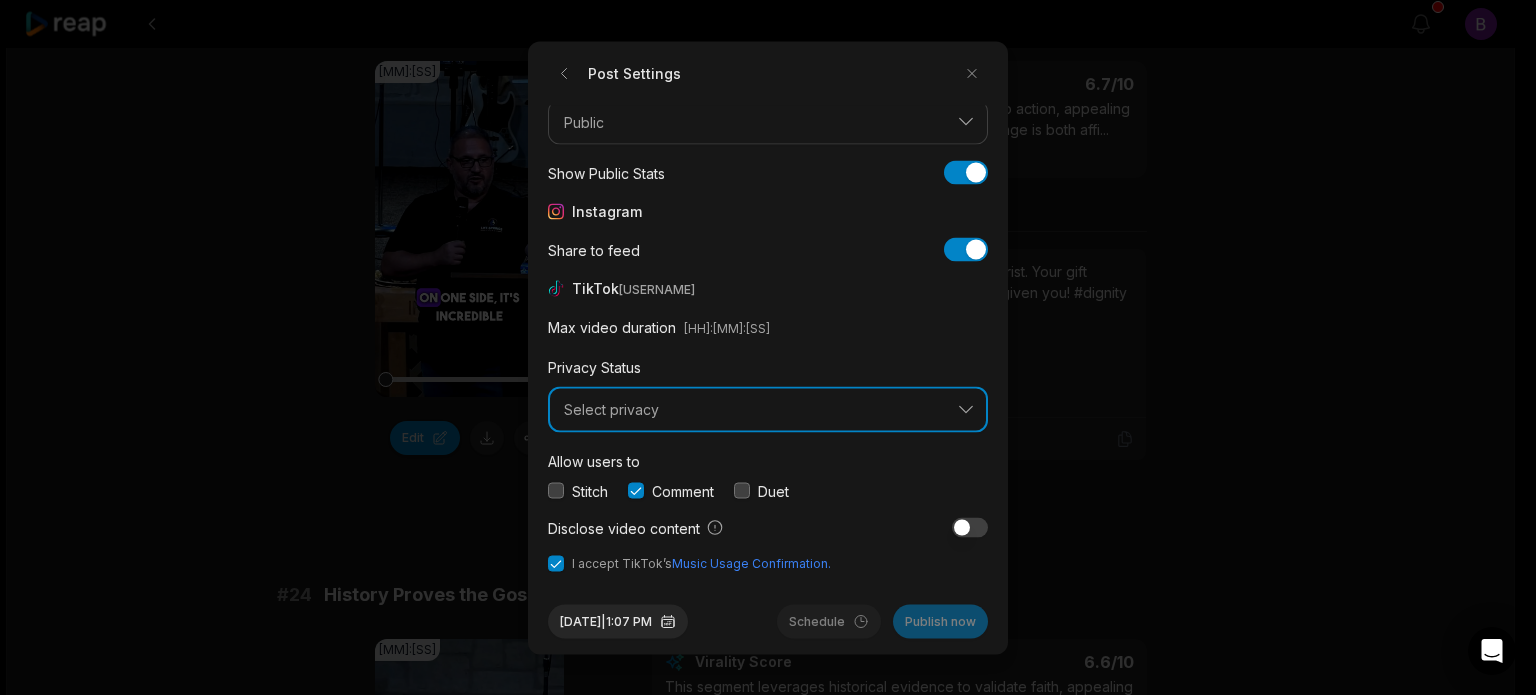 click on "Select privacy" at bounding box center (754, 410) 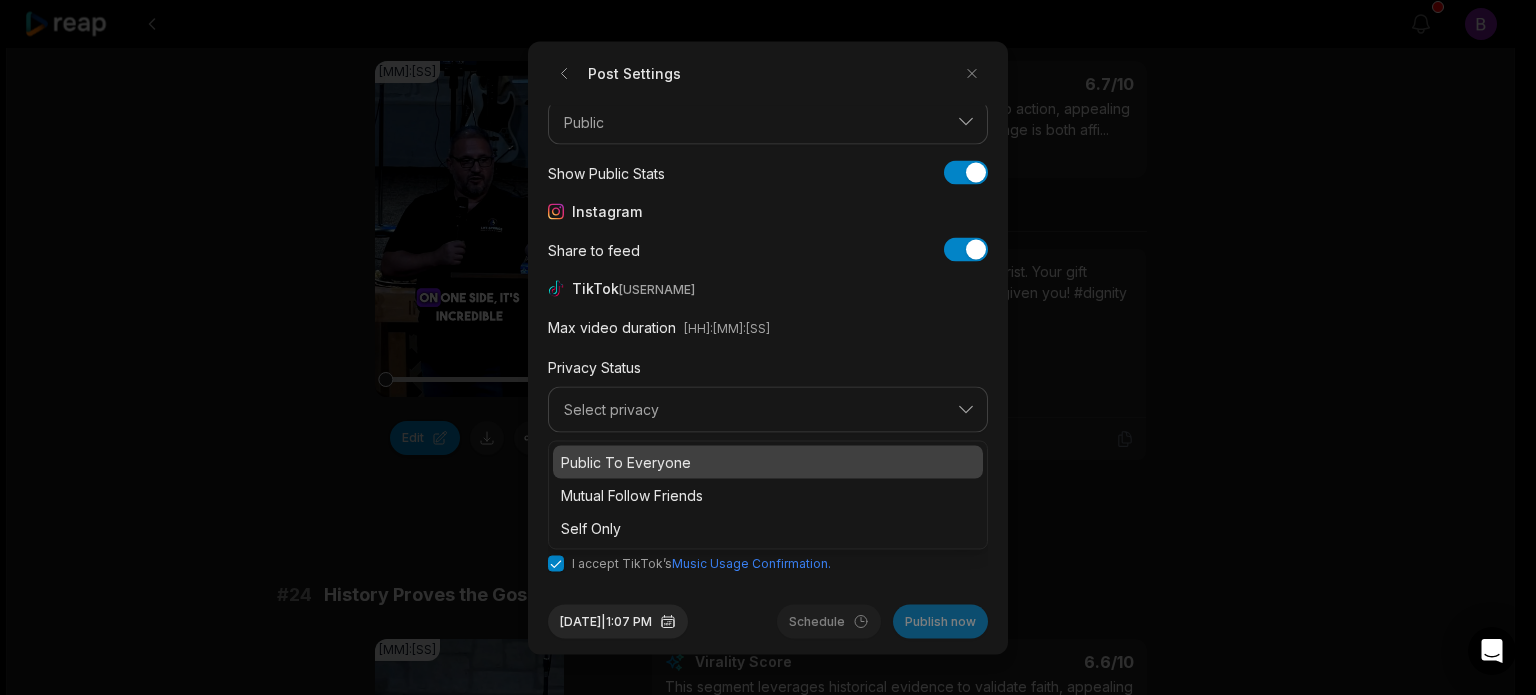 click on "Public To Everyone" at bounding box center [768, 461] 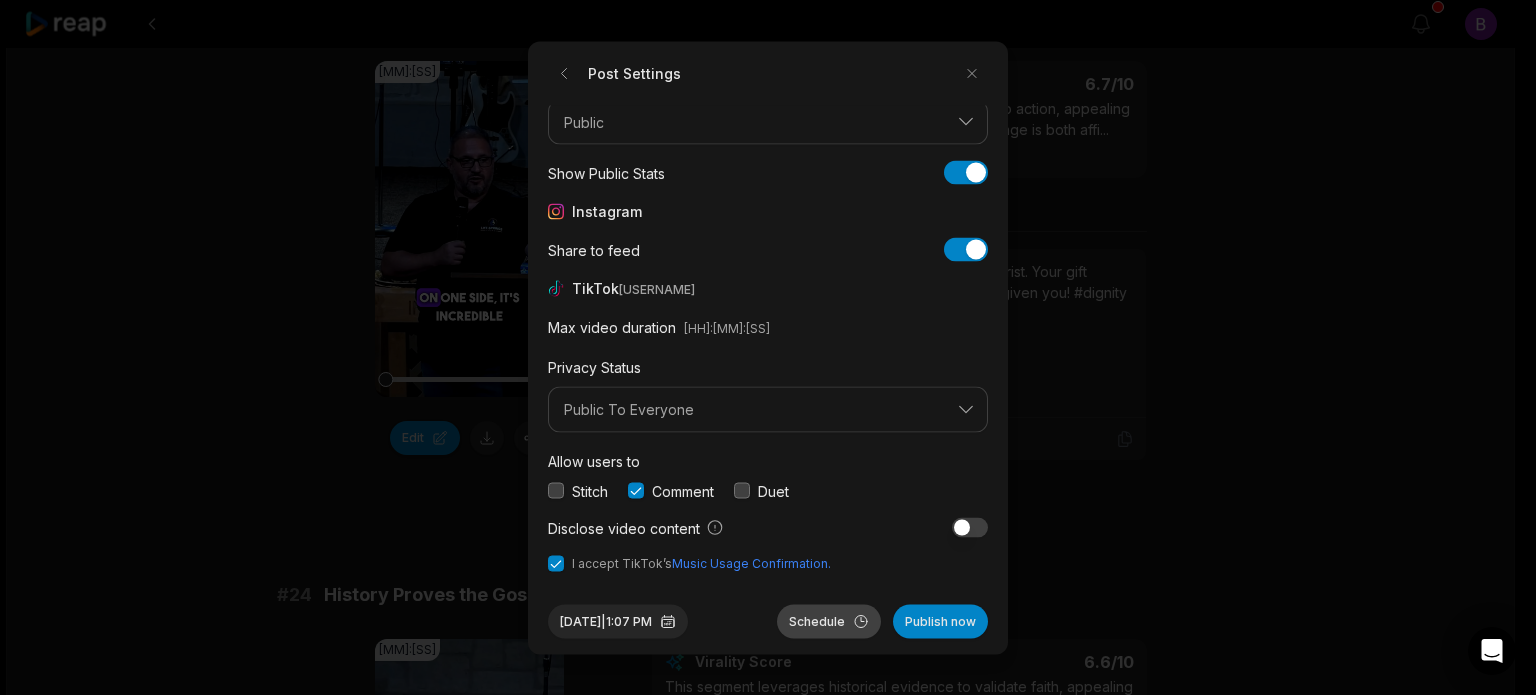 click on "Schedule" at bounding box center [829, 621] 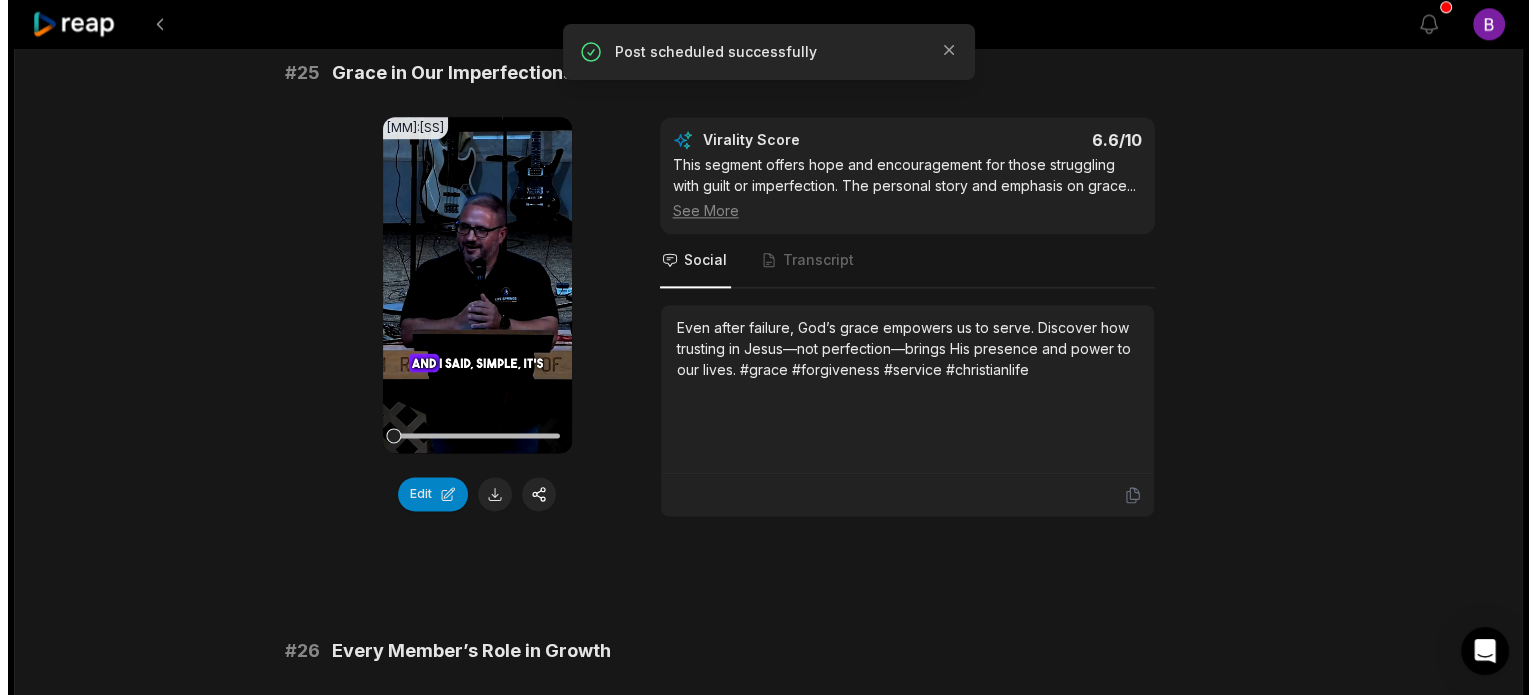 scroll, scrollTop: 2500, scrollLeft: 0, axis: vertical 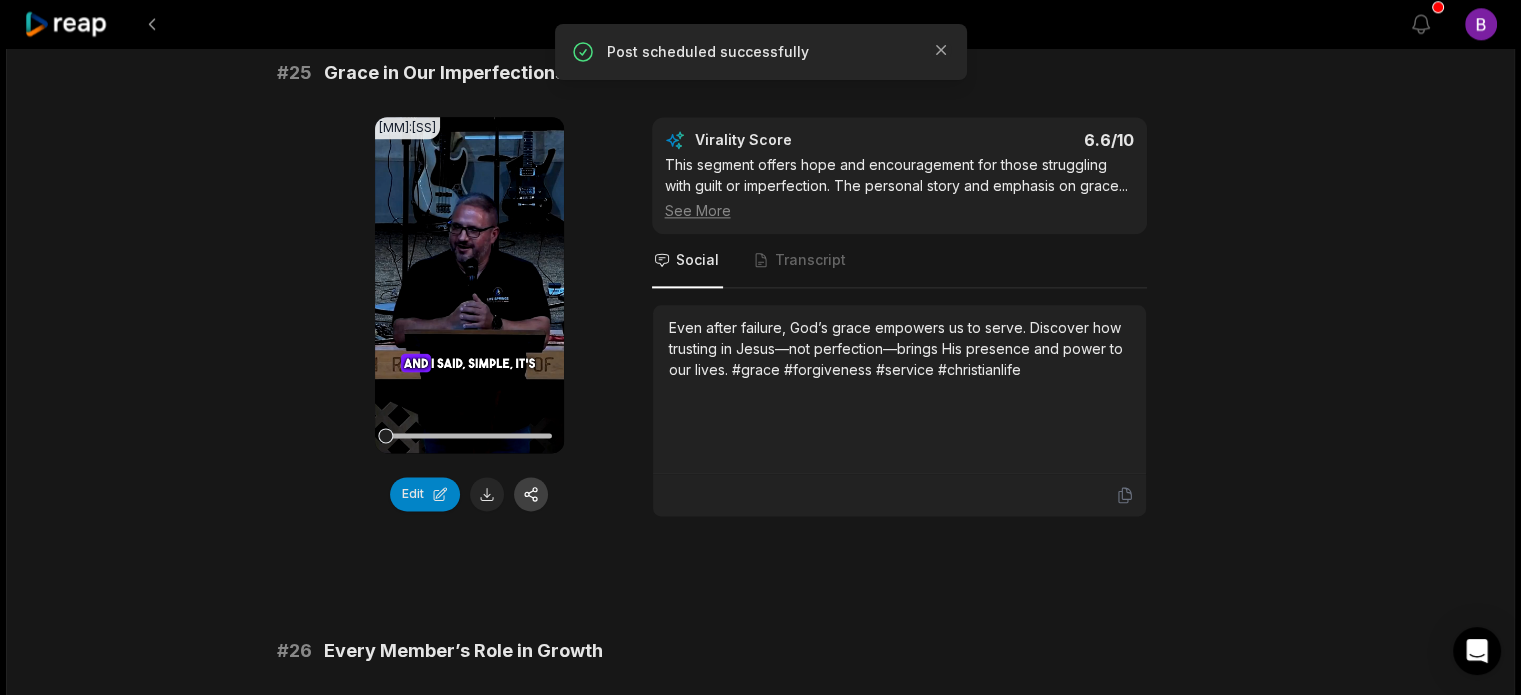 click at bounding box center [531, 494] 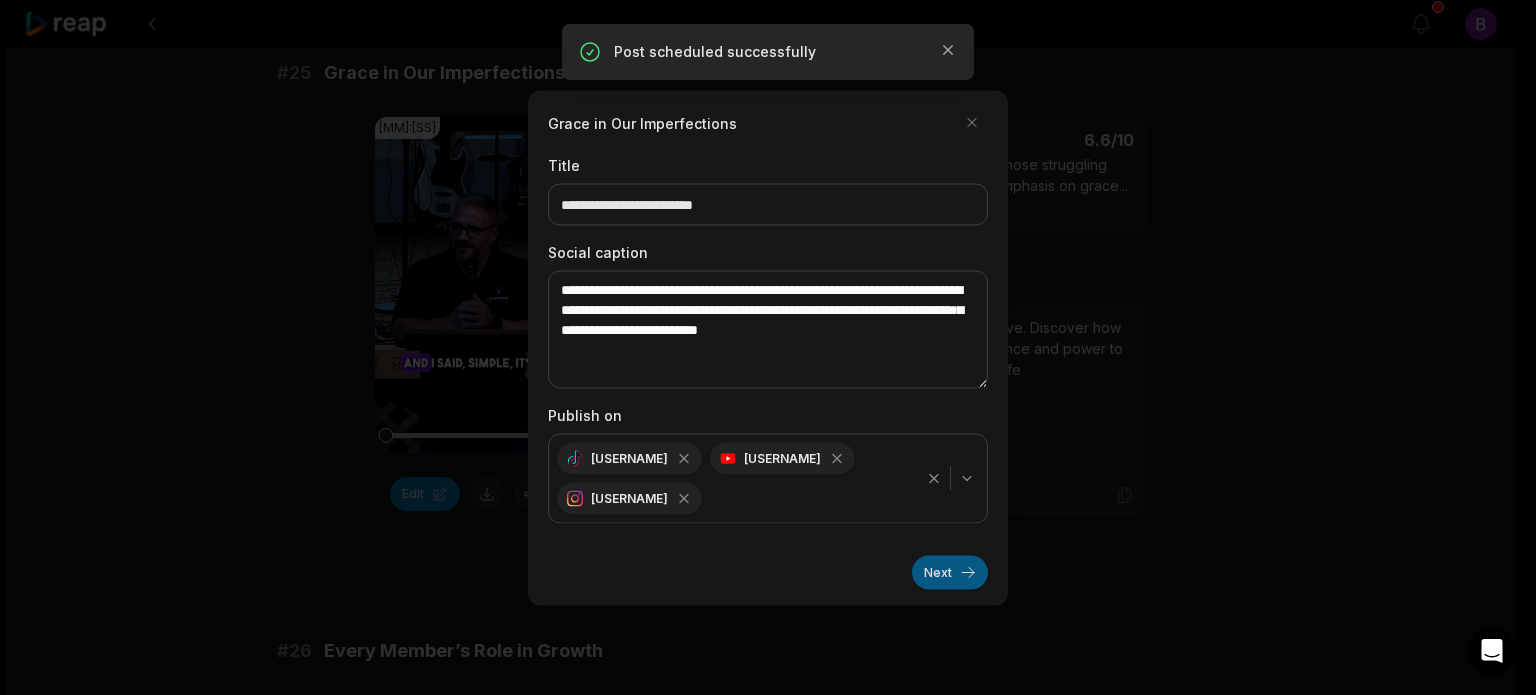click on "Next" at bounding box center [950, 572] 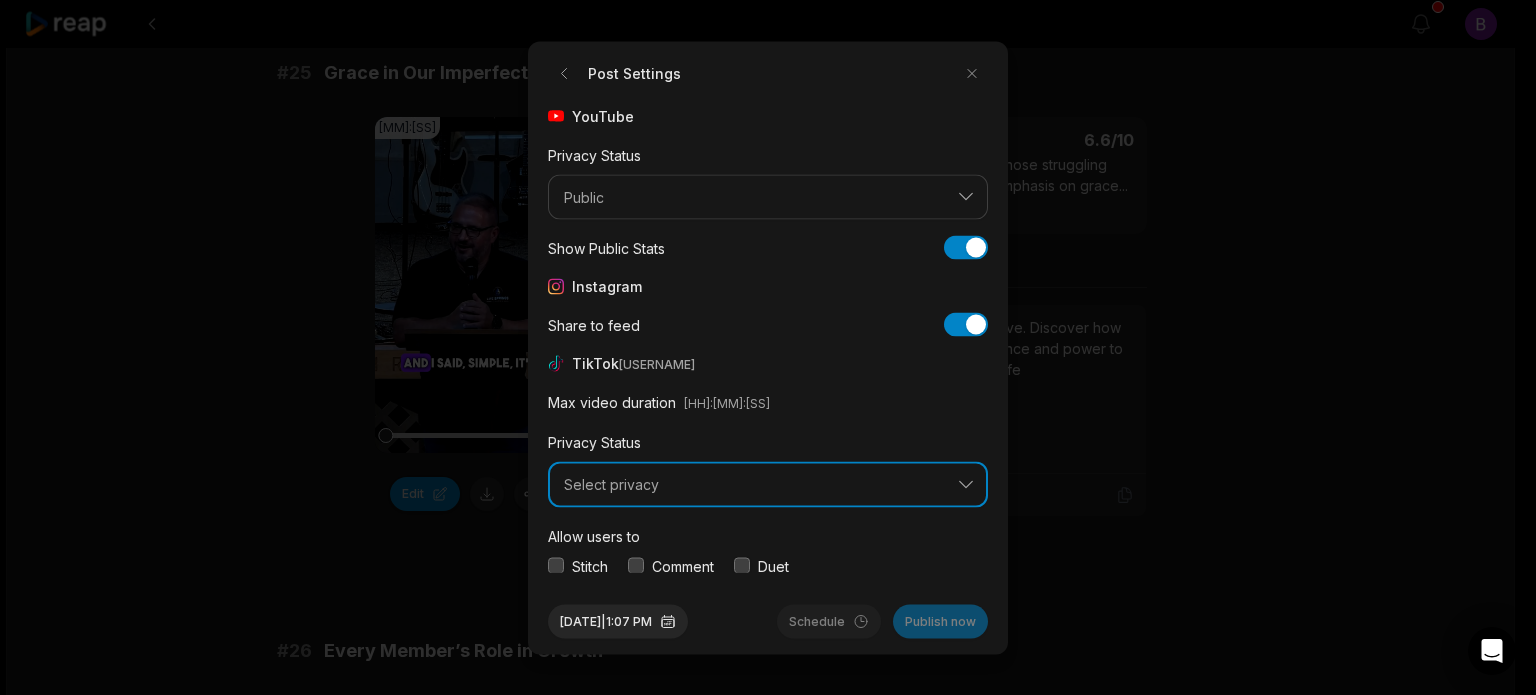 click on "Select privacy" at bounding box center [754, 485] 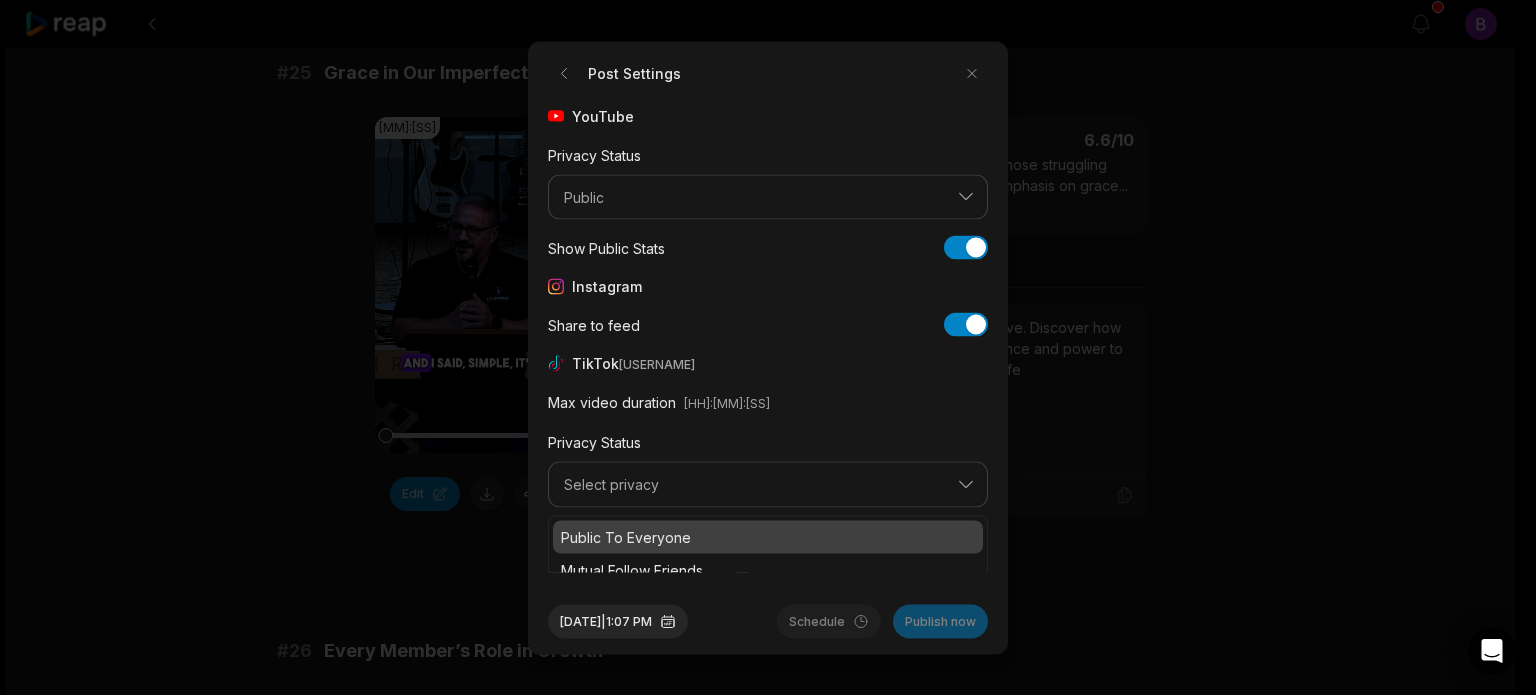 click on "Public To Everyone" at bounding box center (768, 536) 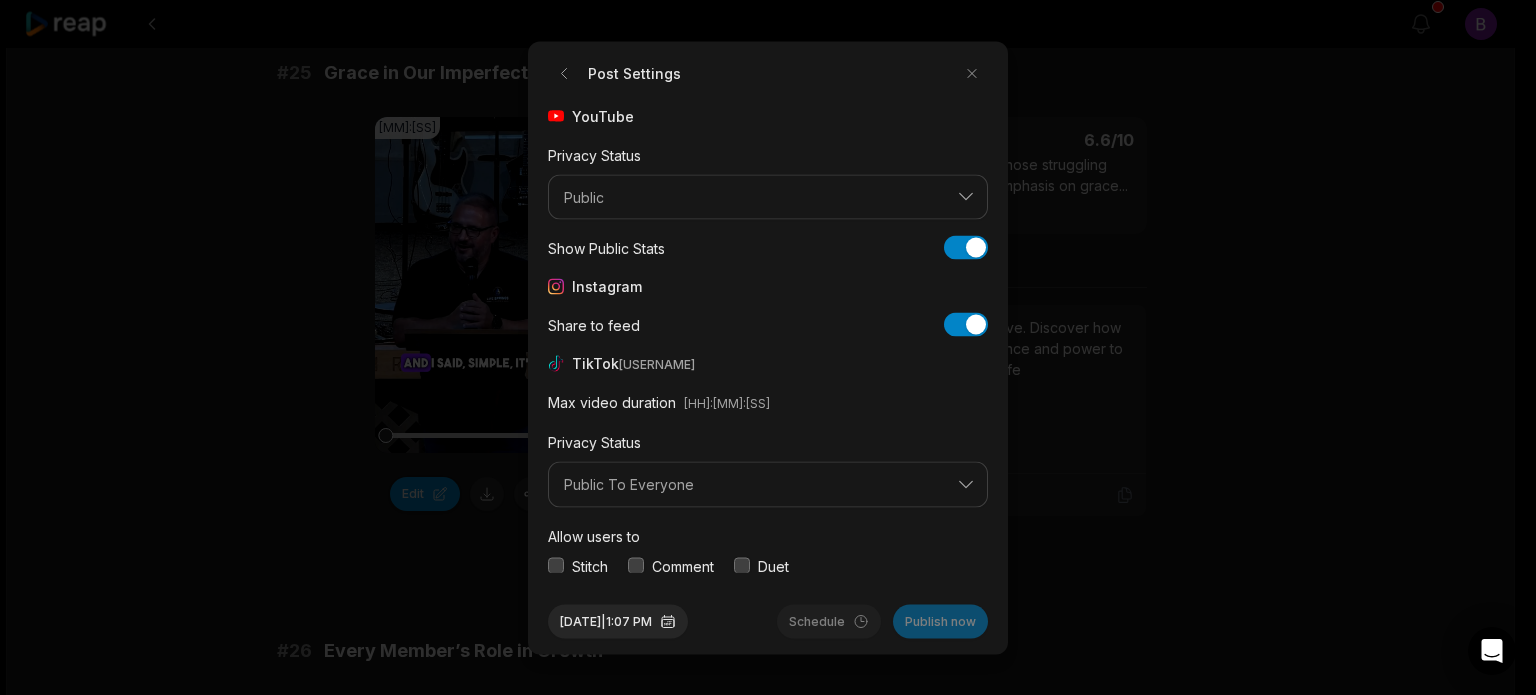 click on "Comment" at bounding box center (683, 565) 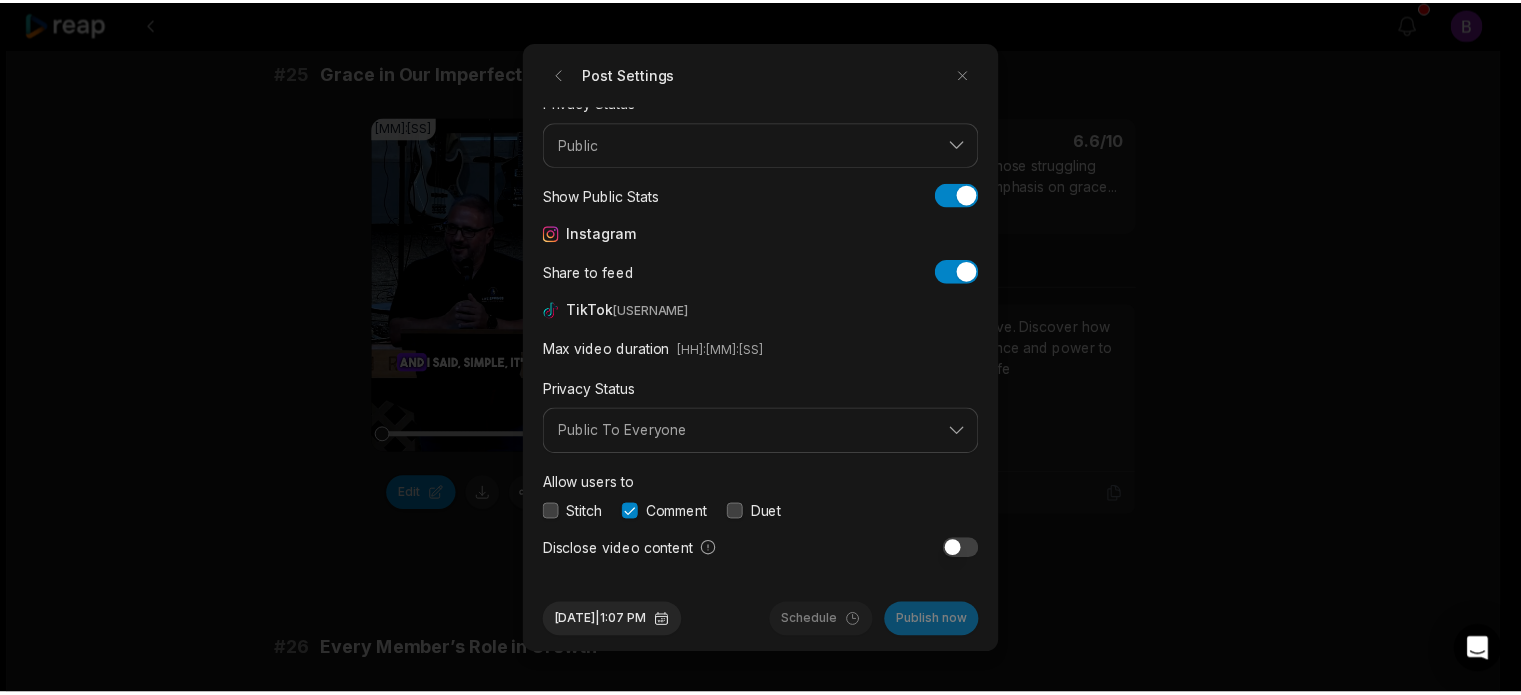 scroll, scrollTop: 75, scrollLeft: 0, axis: vertical 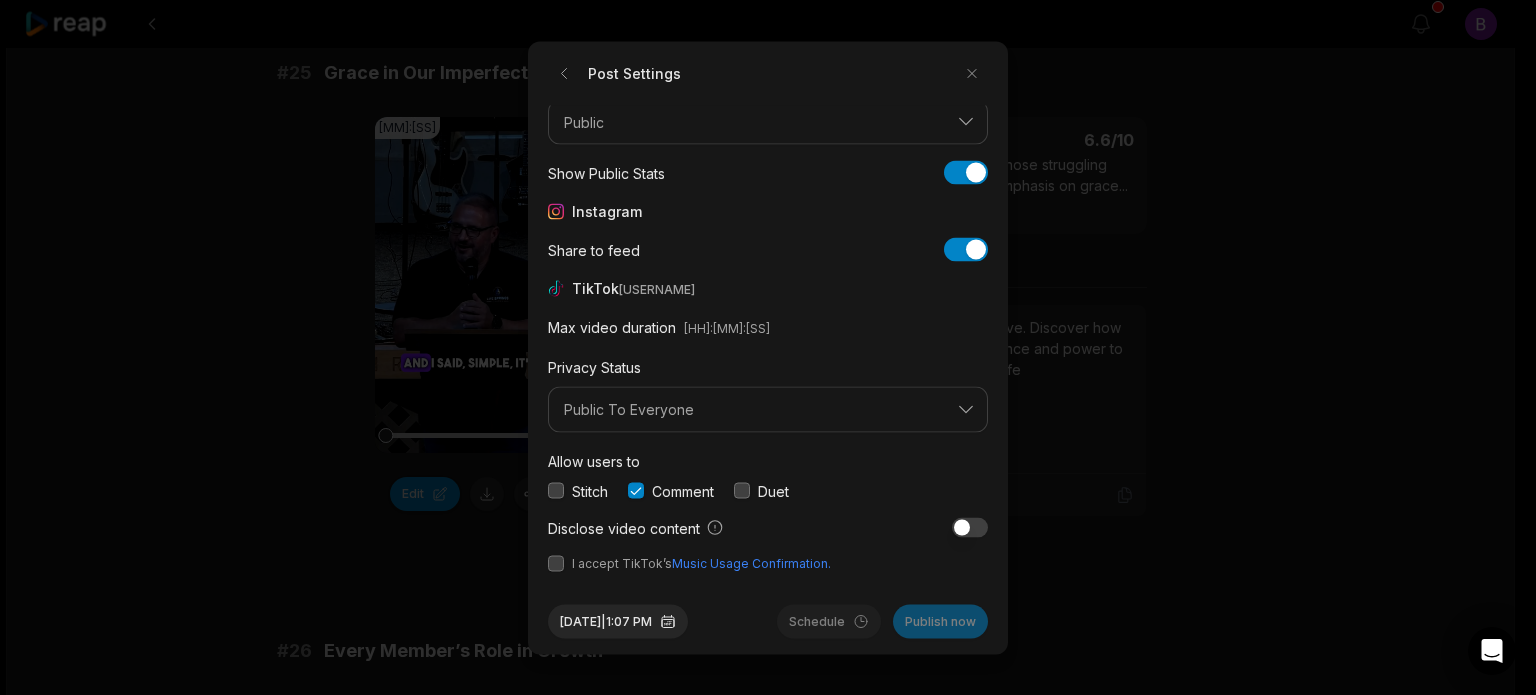 click at bounding box center (556, 563) 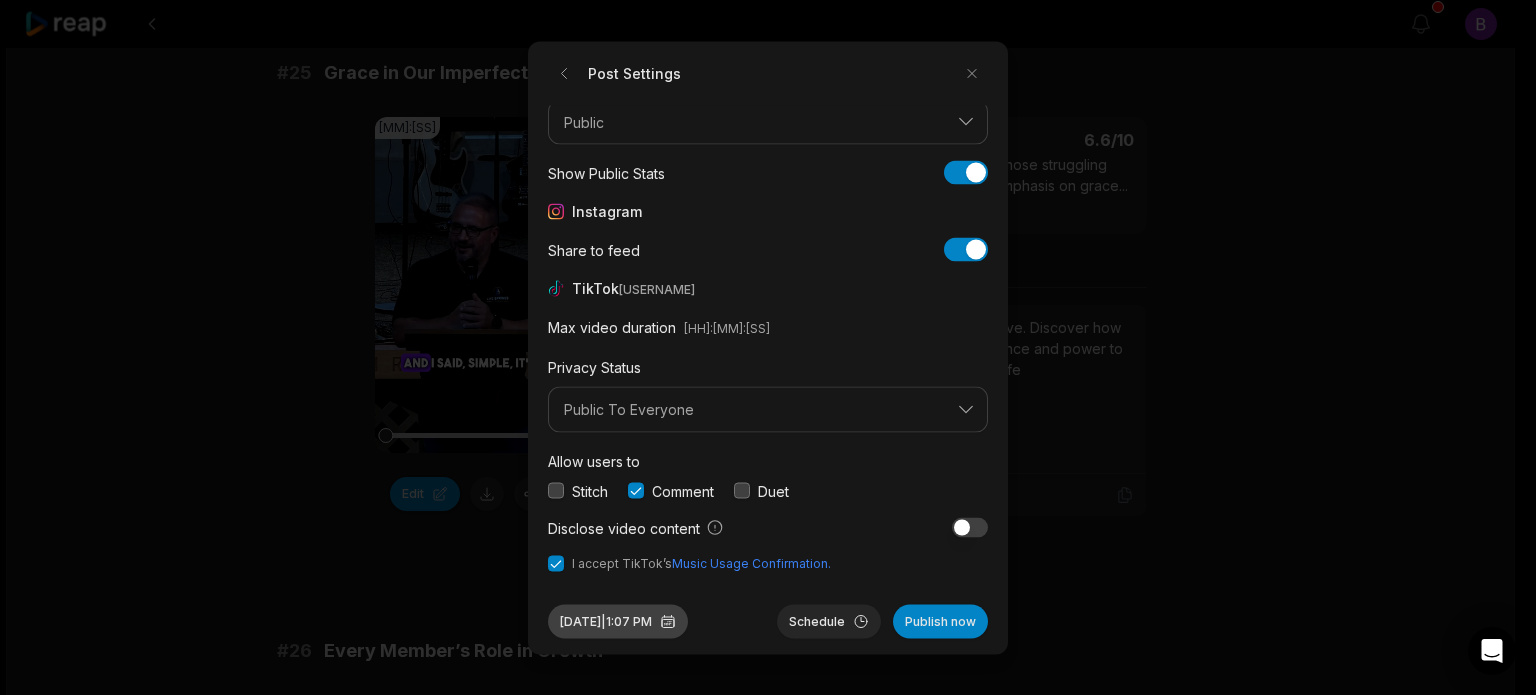 click on "[DATE]  |  1:07 PM" at bounding box center [618, 621] 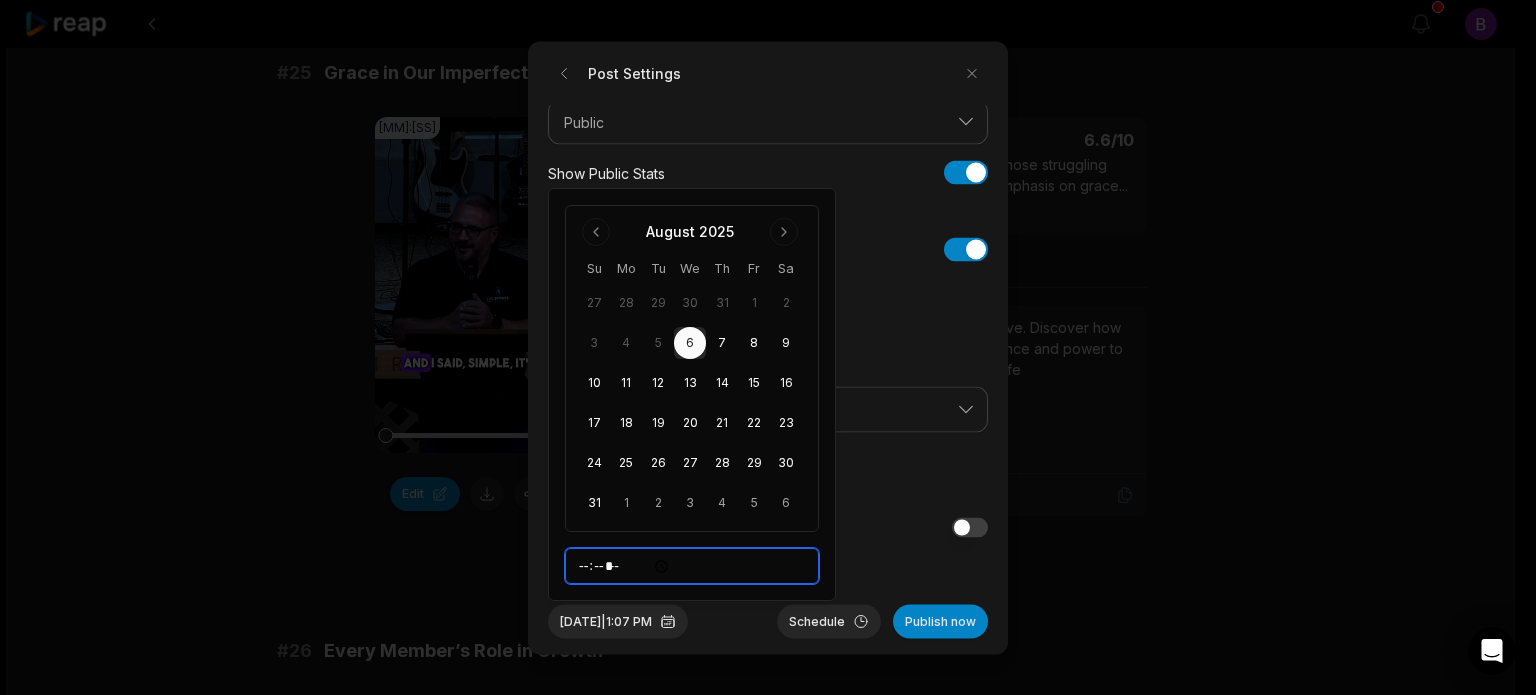click on "*****" at bounding box center (692, 566) 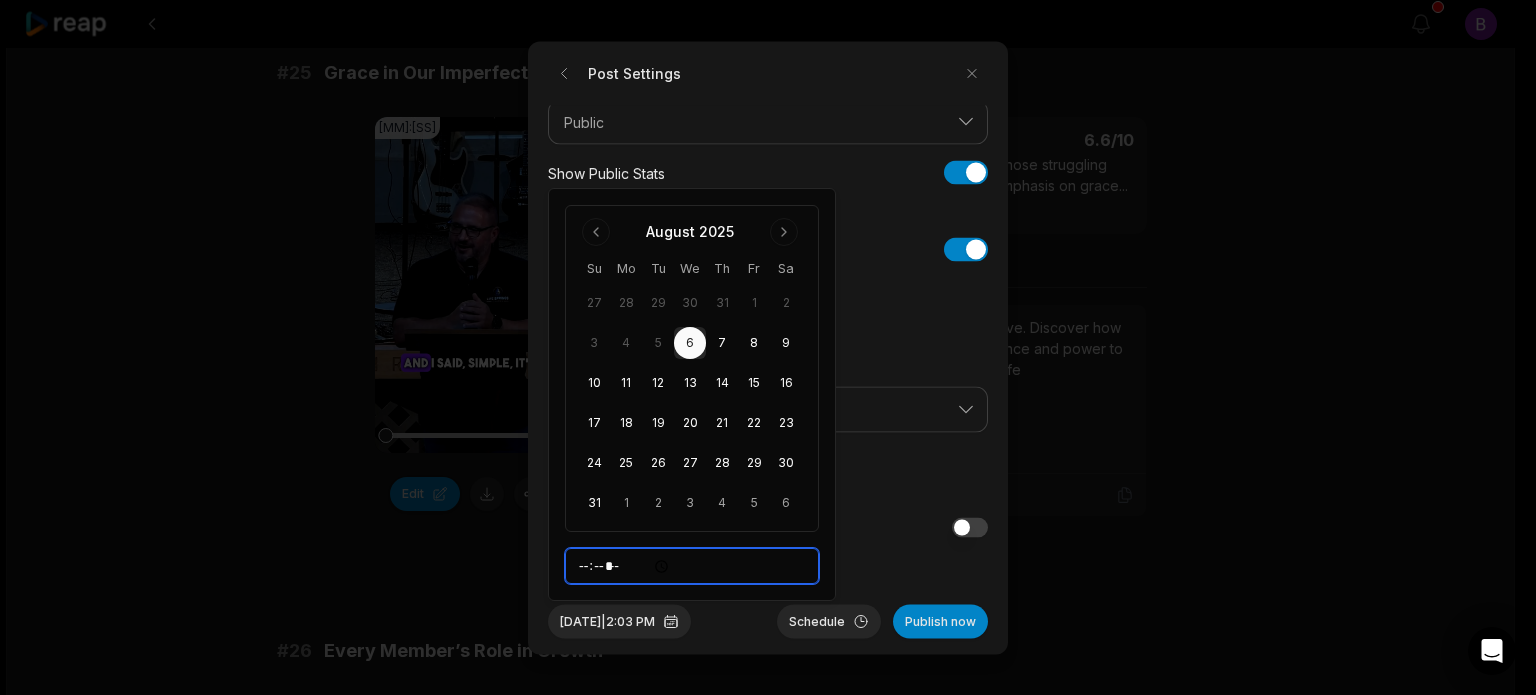 type on "*****" 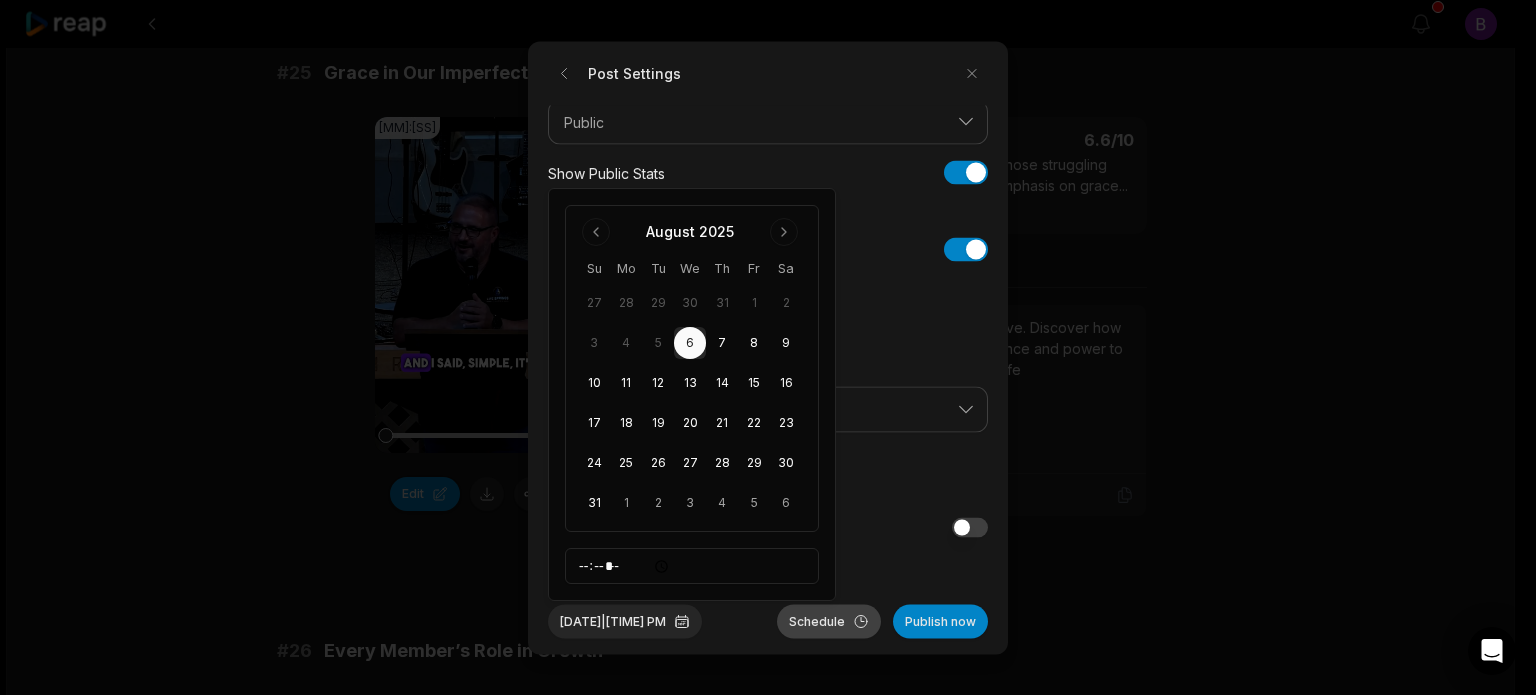 click on "Schedule" at bounding box center [829, 621] 